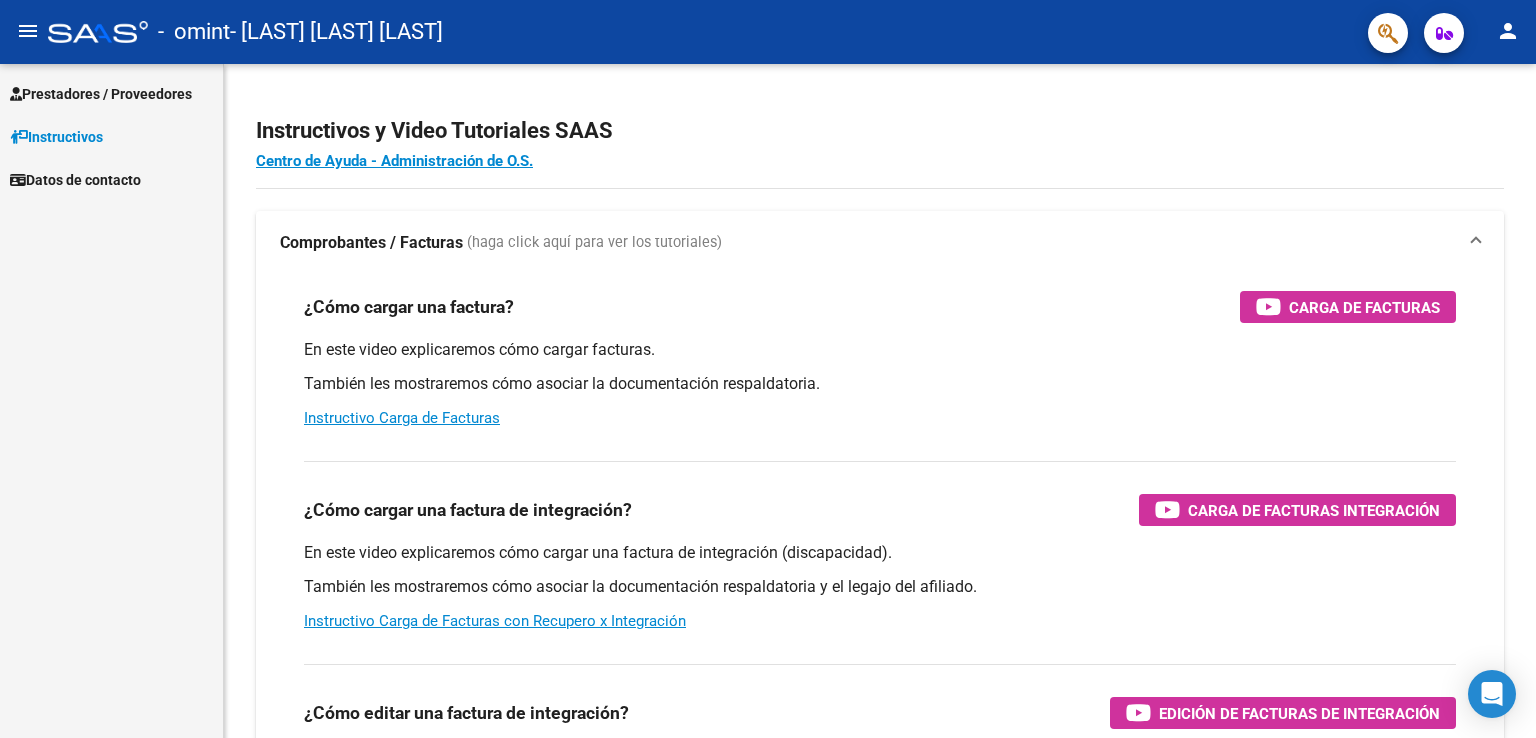 scroll, scrollTop: 0, scrollLeft: 0, axis: both 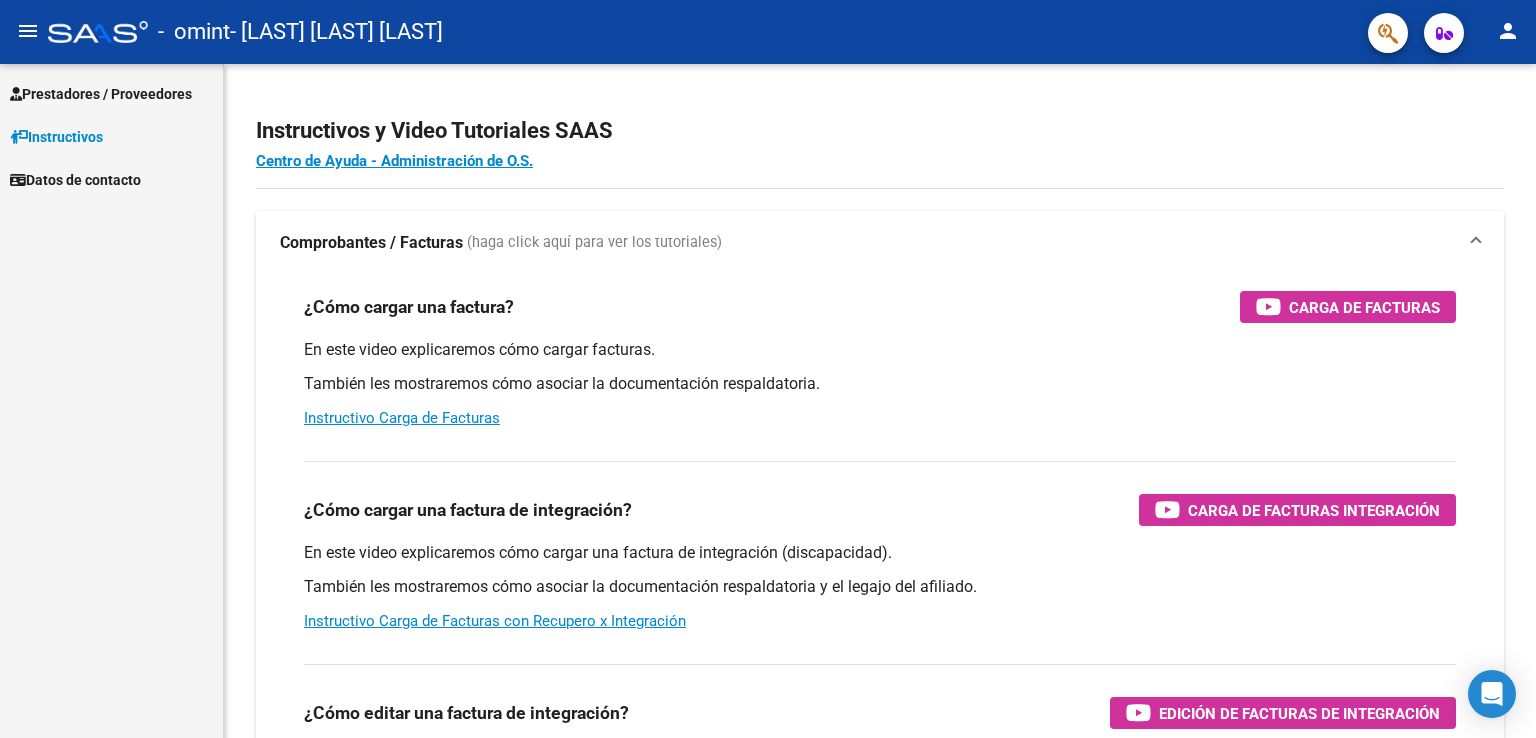 click on "Prestadores / Proveedores" at bounding box center (101, 94) 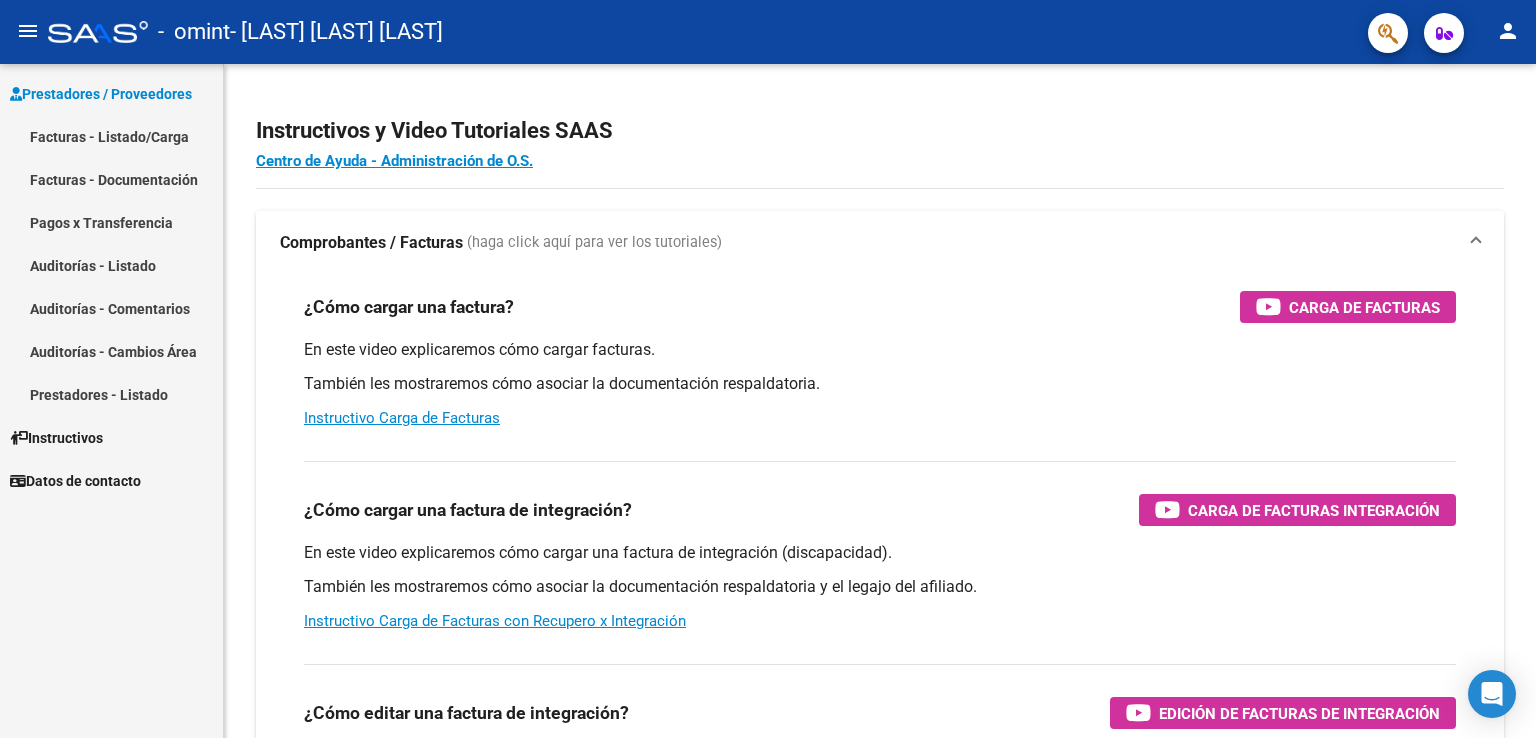 click on "Facturas - Listado/Carga" at bounding box center (111, 136) 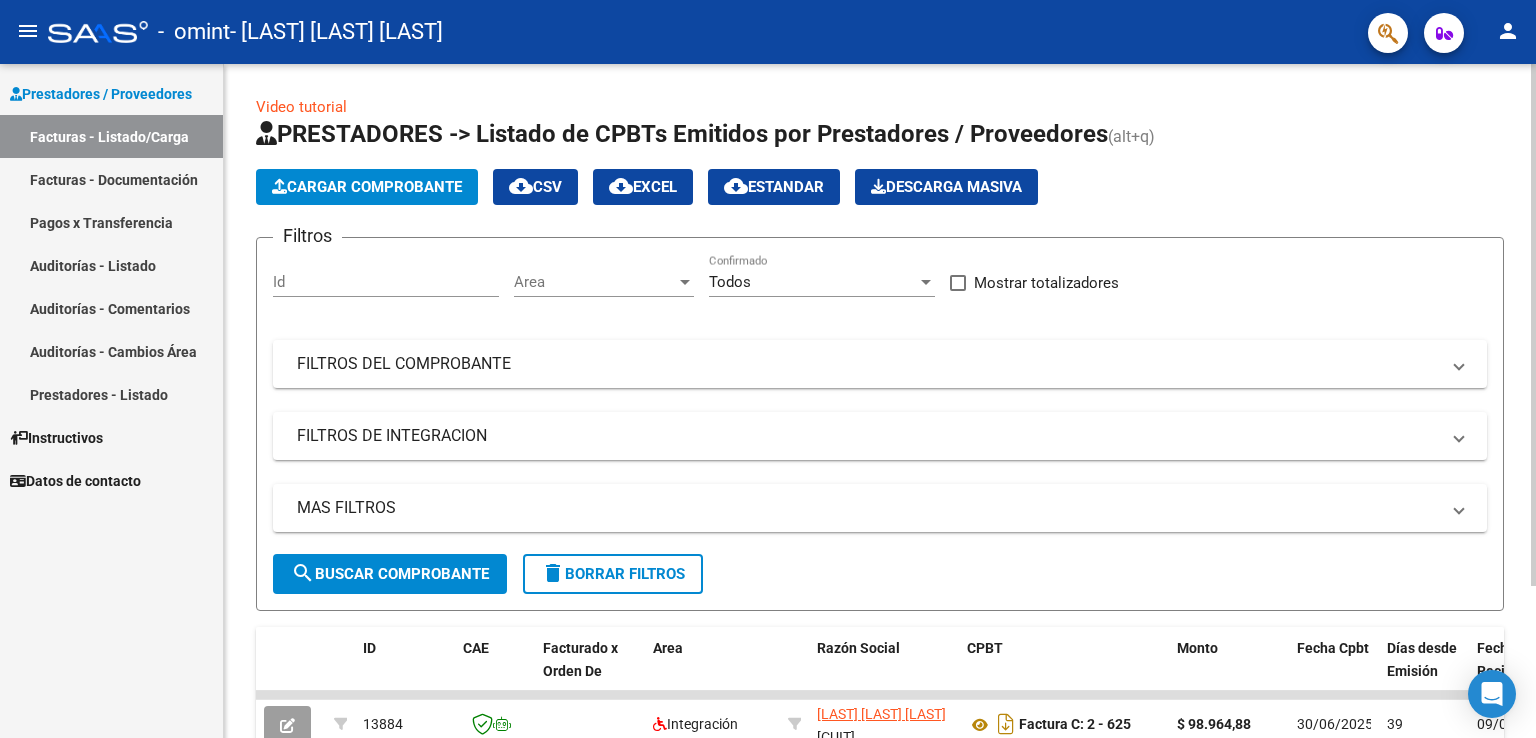 click on "Cargar Comprobante" 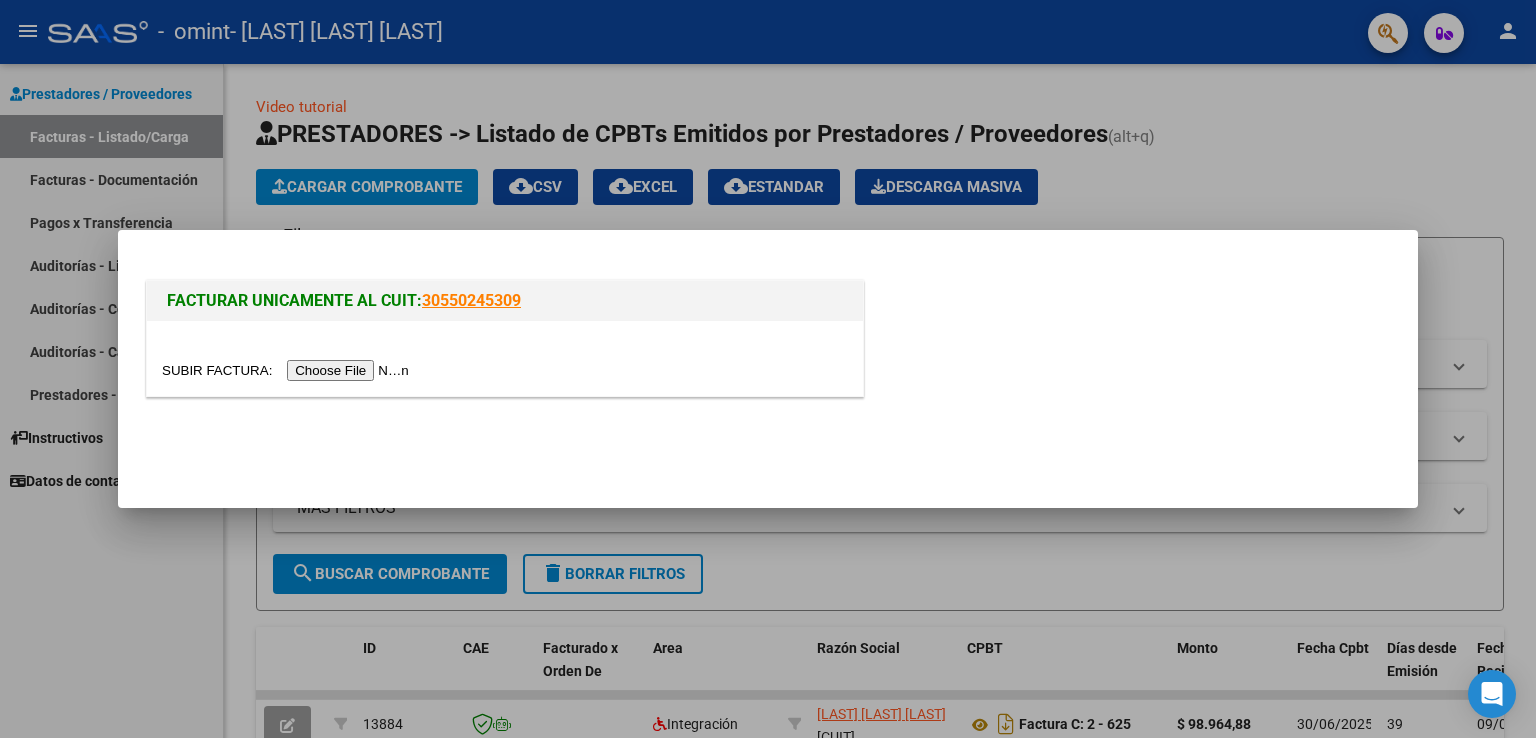 click at bounding box center [288, 370] 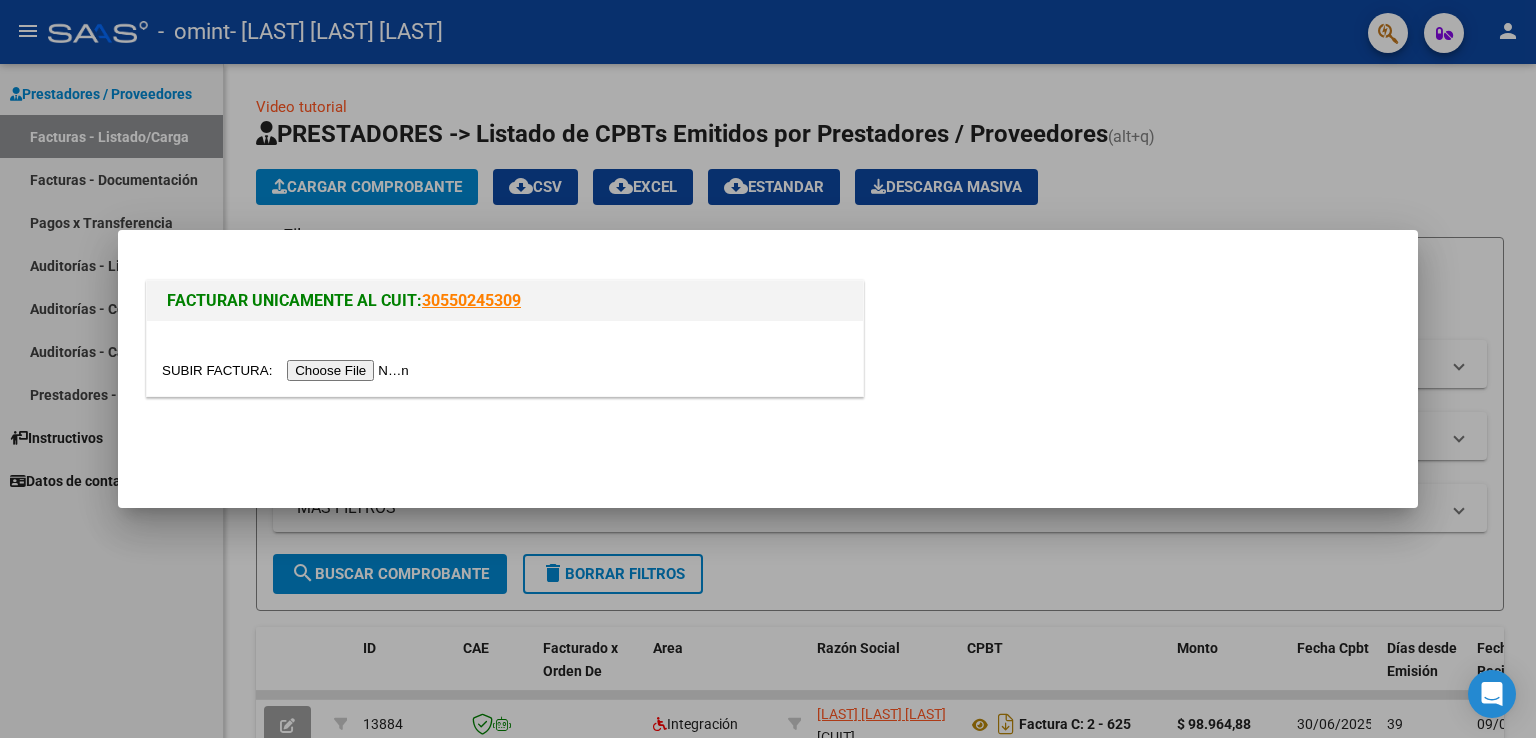 click at bounding box center (288, 370) 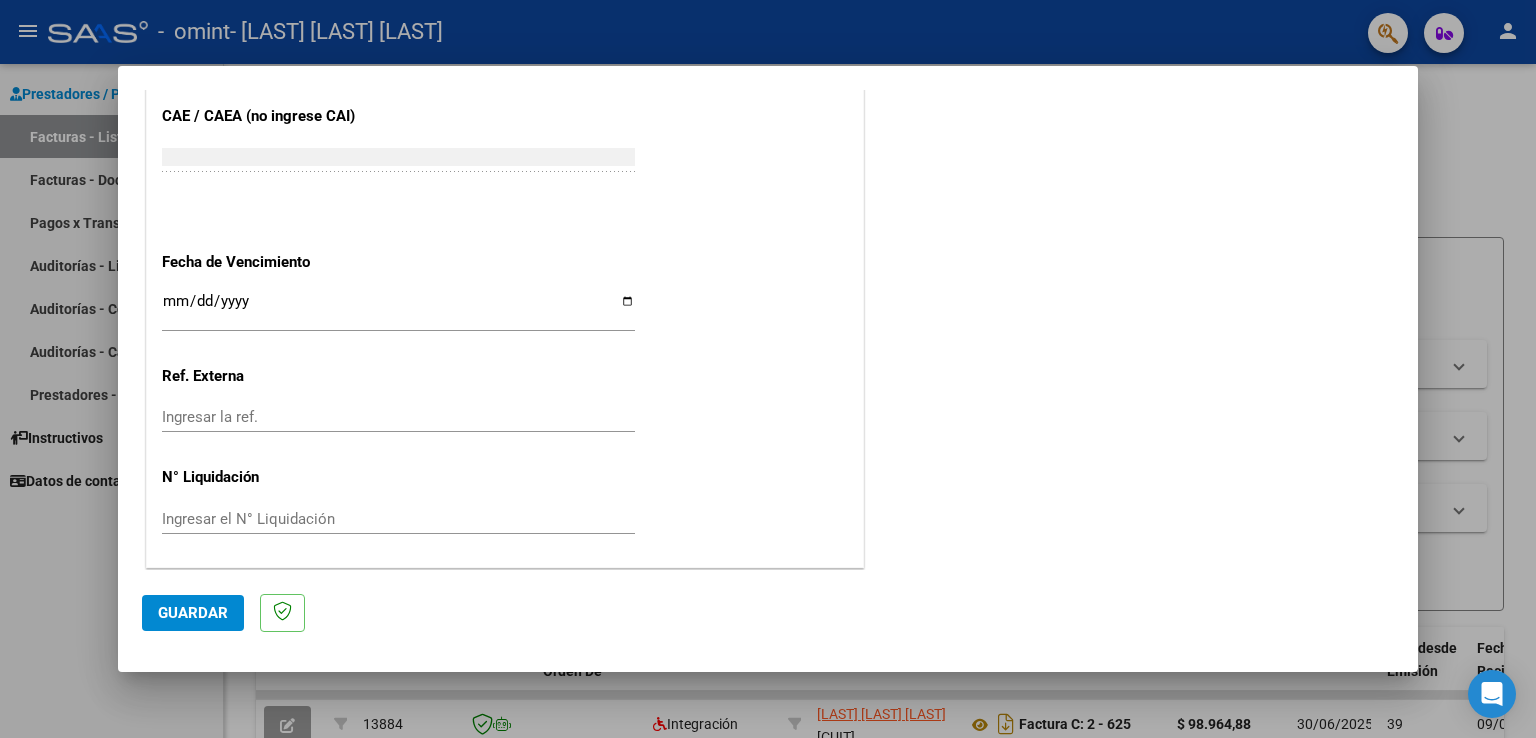 scroll, scrollTop: 0, scrollLeft: 0, axis: both 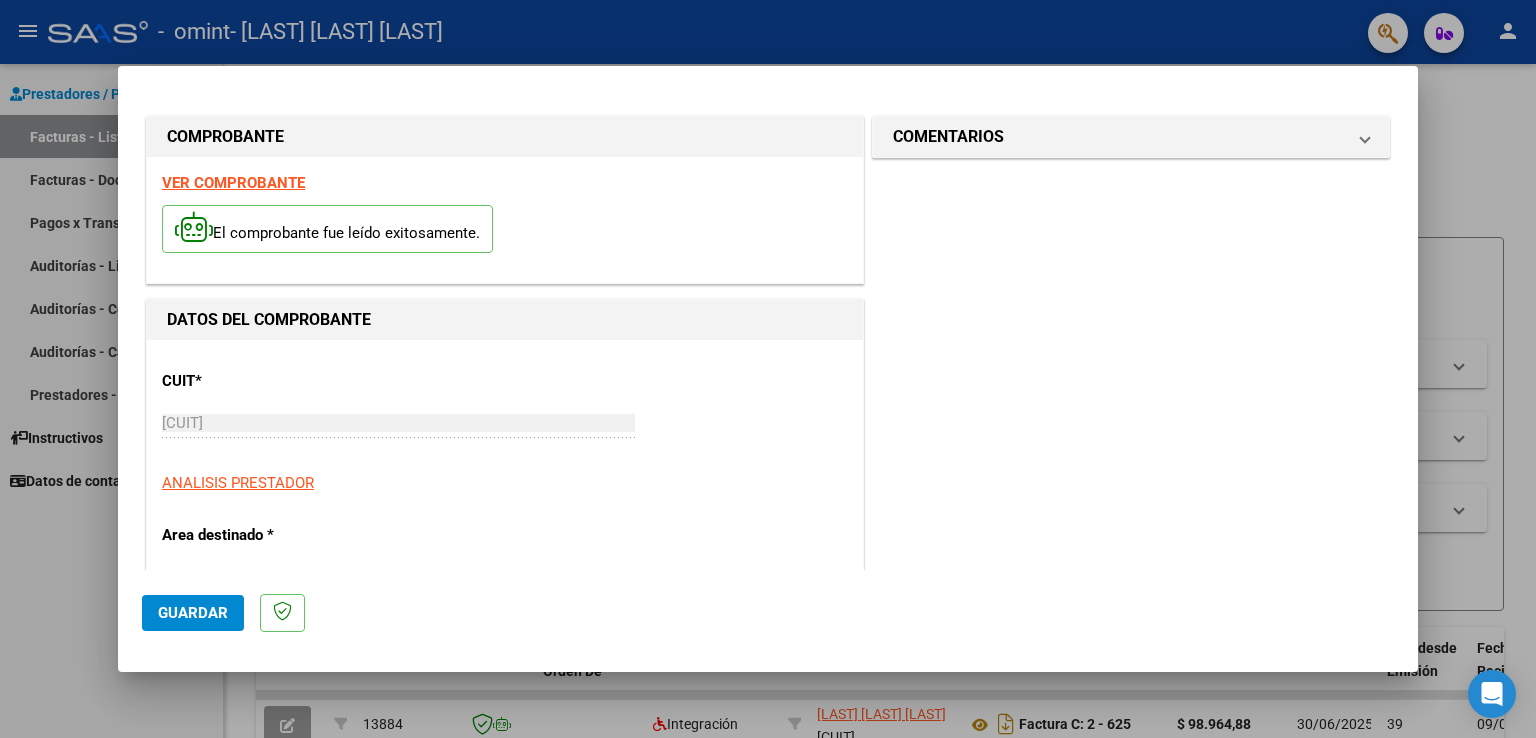 click on "VER COMPROBANTE" at bounding box center (233, 183) 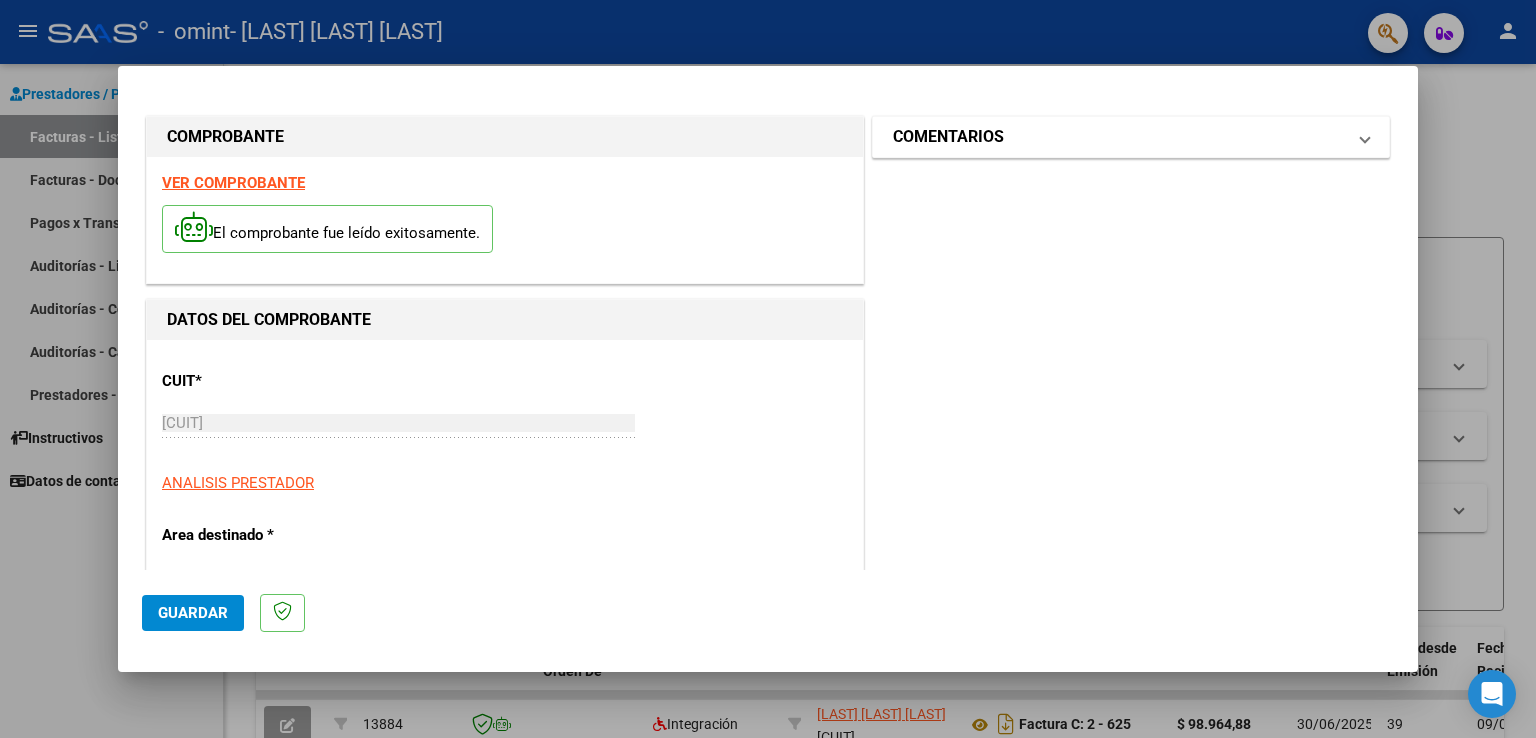 click on "COMENTARIOS" at bounding box center [1131, 137] 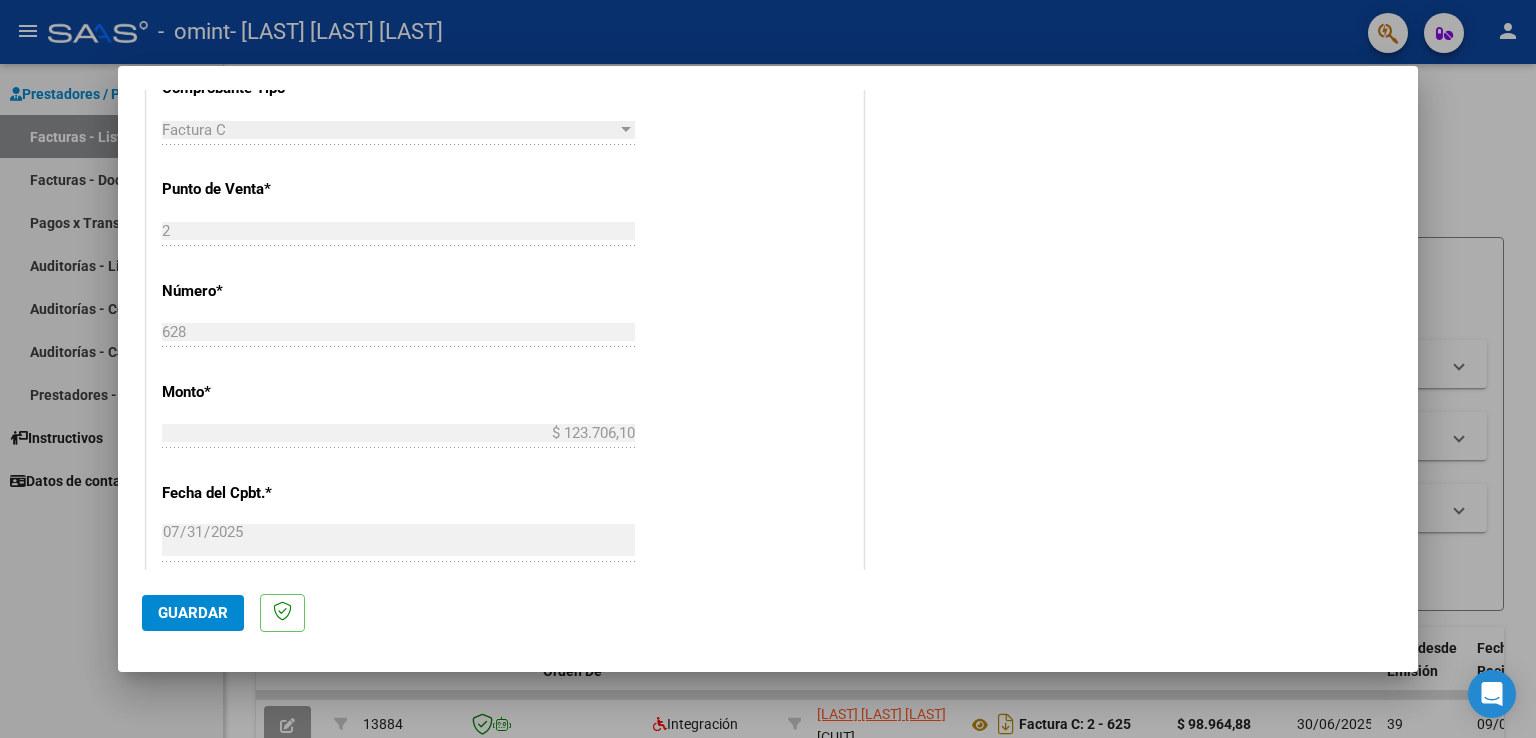 scroll, scrollTop: 787, scrollLeft: 0, axis: vertical 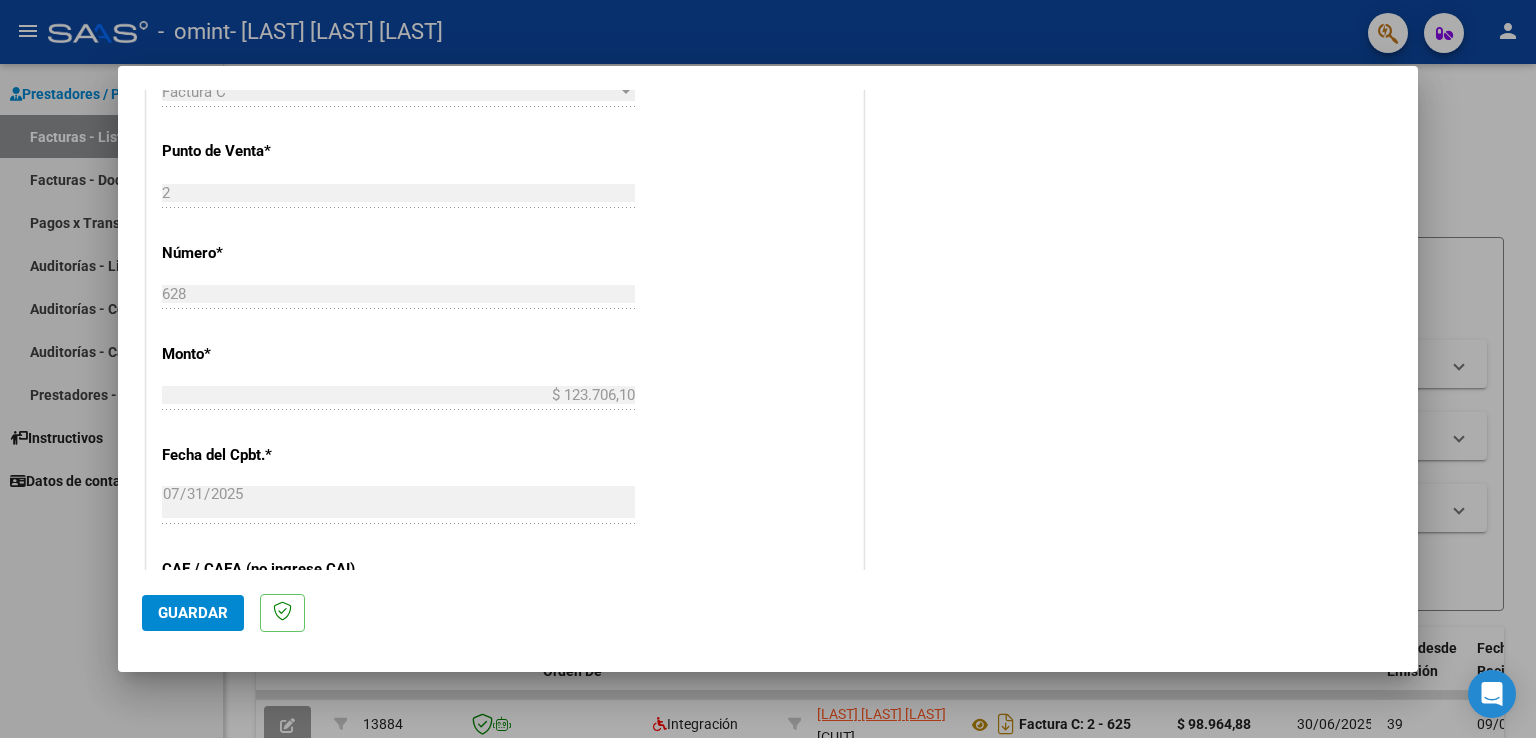drag, startPoint x: 1424, startPoint y: 269, endPoint x: 1372, endPoint y: 140, distance: 139.0863 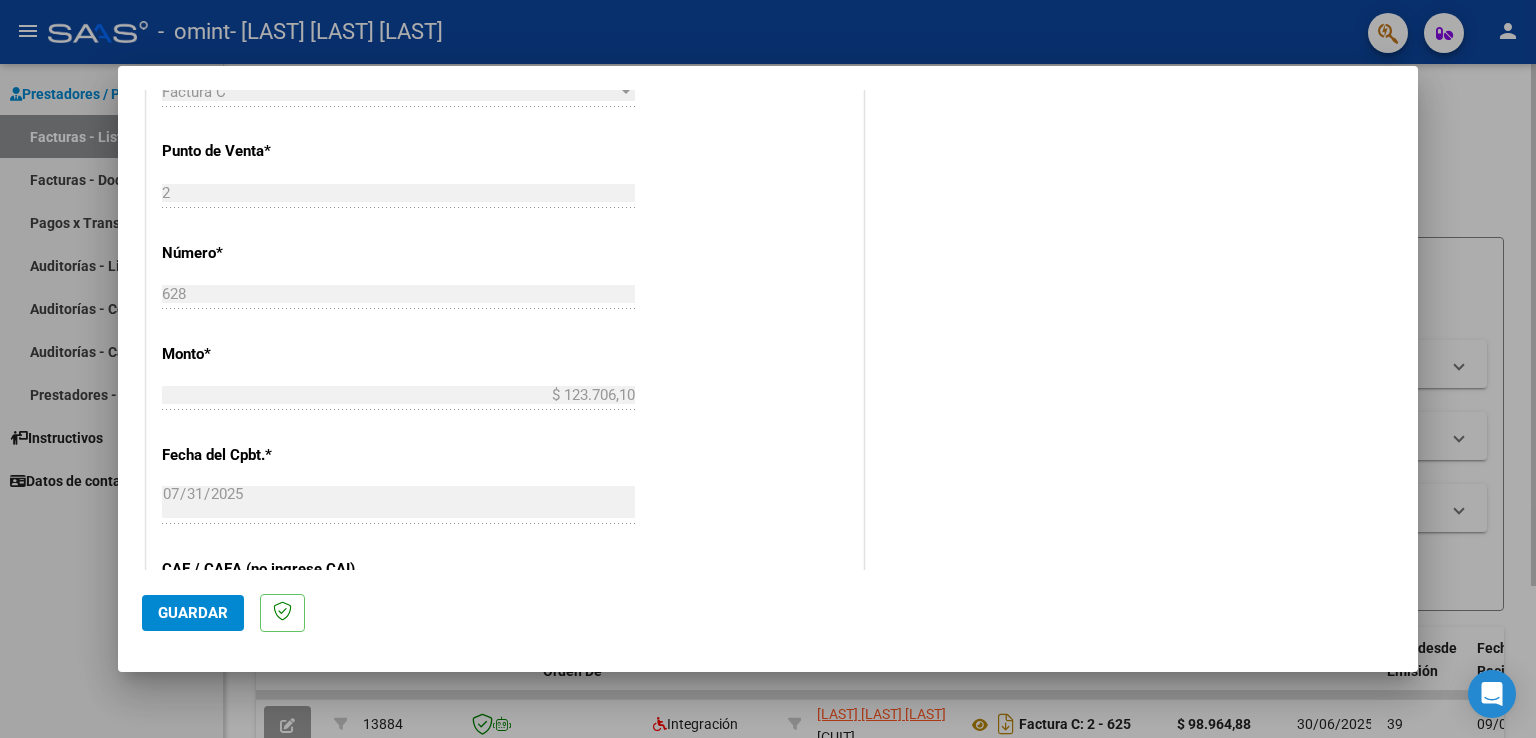 scroll, scrollTop: 0, scrollLeft: 0, axis: both 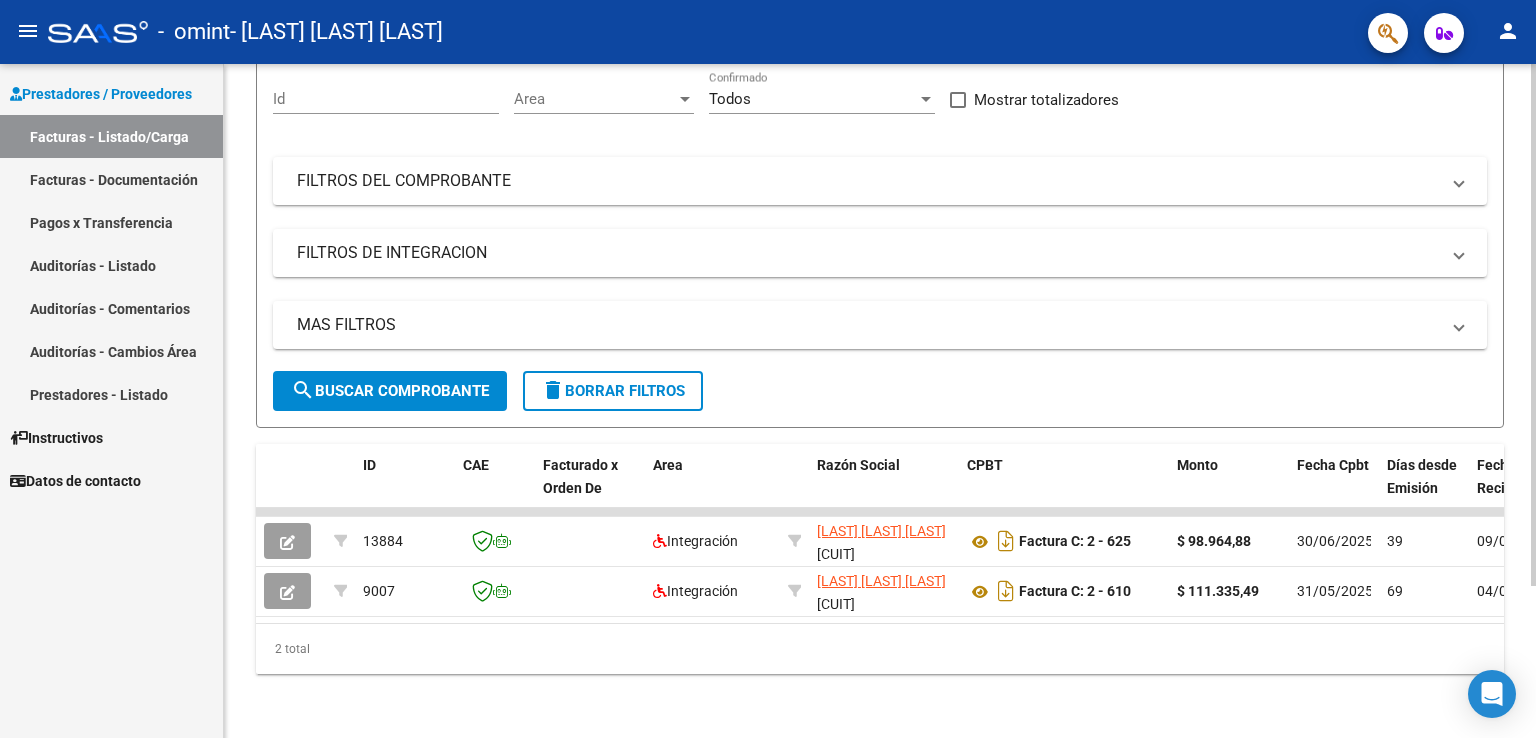 click 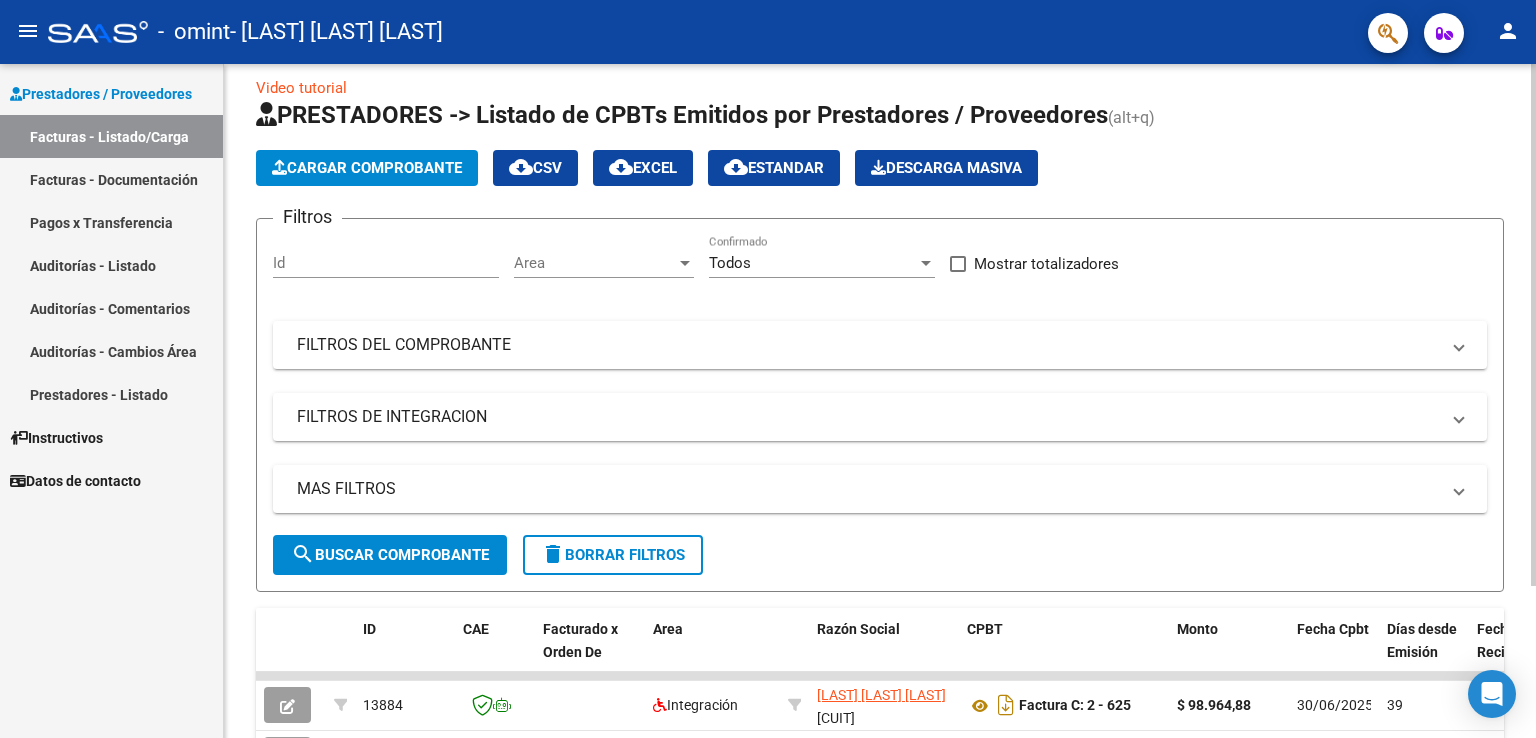 scroll, scrollTop: 0, scrollLeft: 0, axis: both 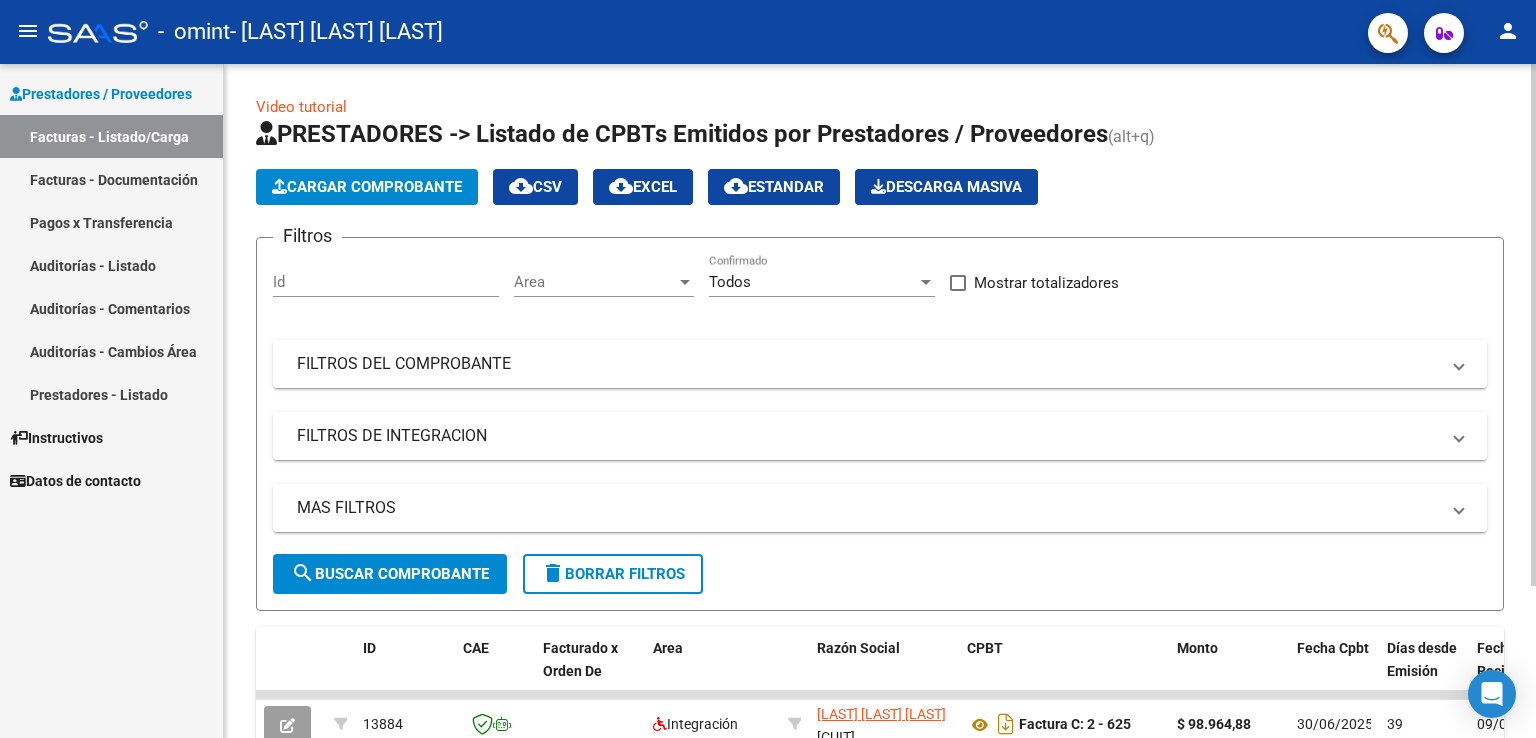 click on "Cargar Comprobante" 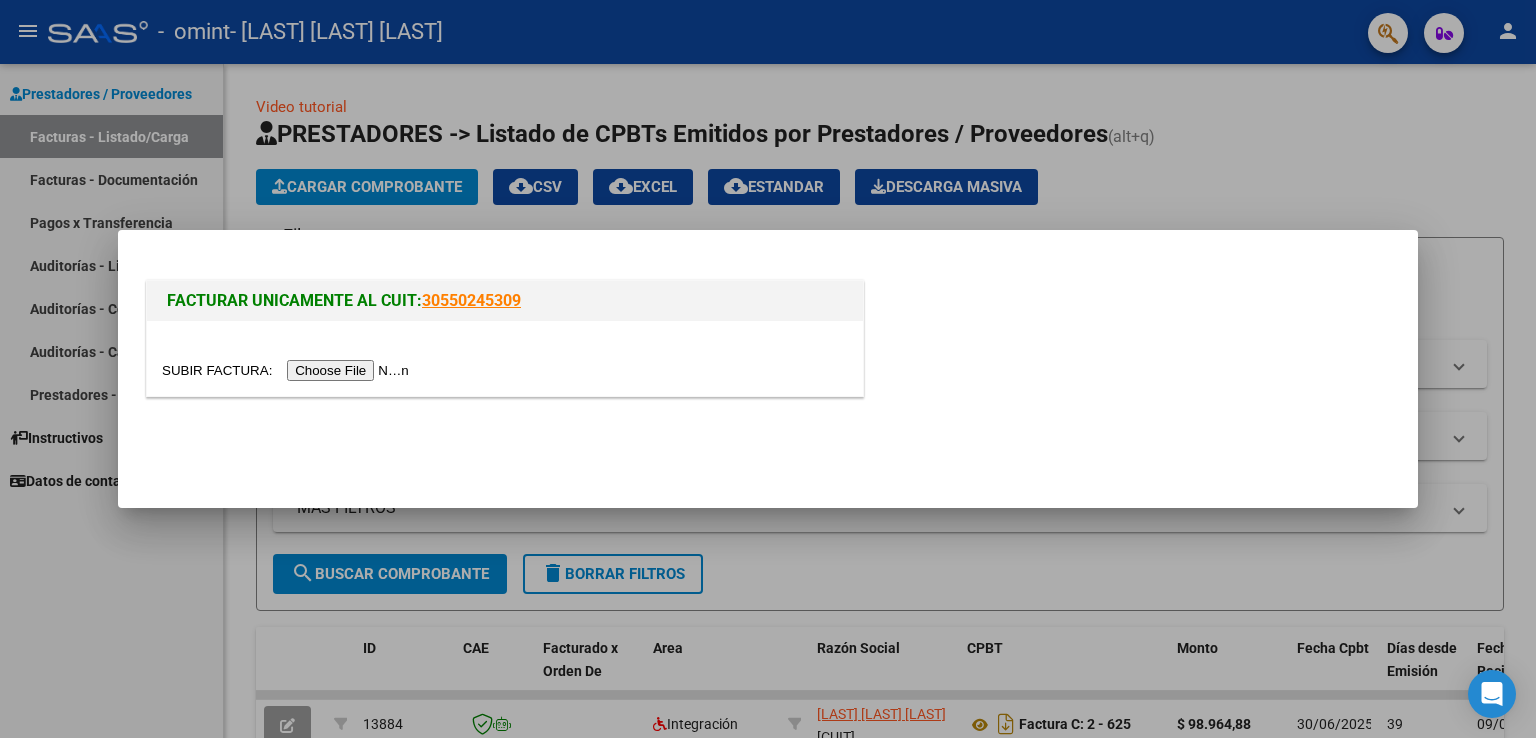 click at bounding box center [288, 370] 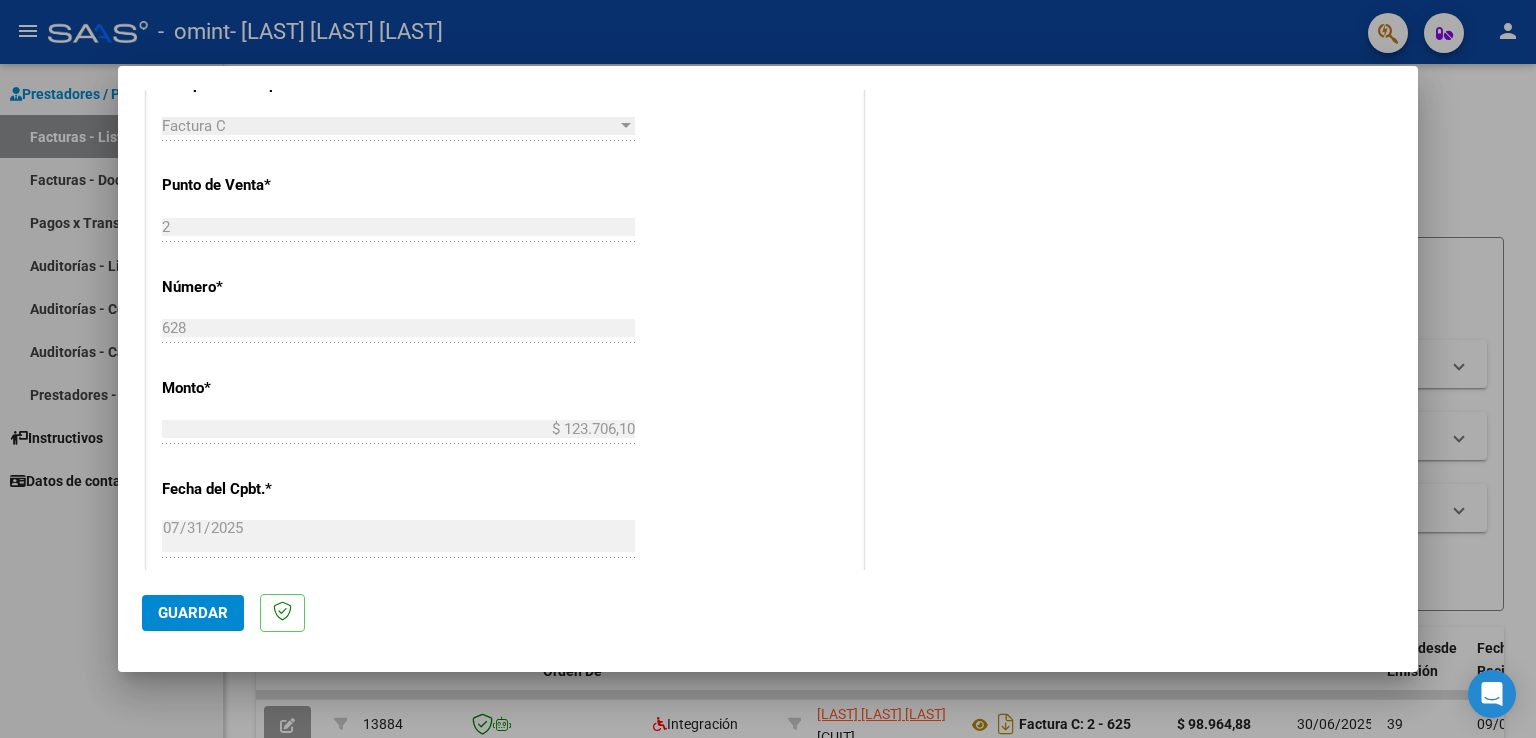 scroll, scrollTop: 805, scrollLeft: 0, axis: vertical 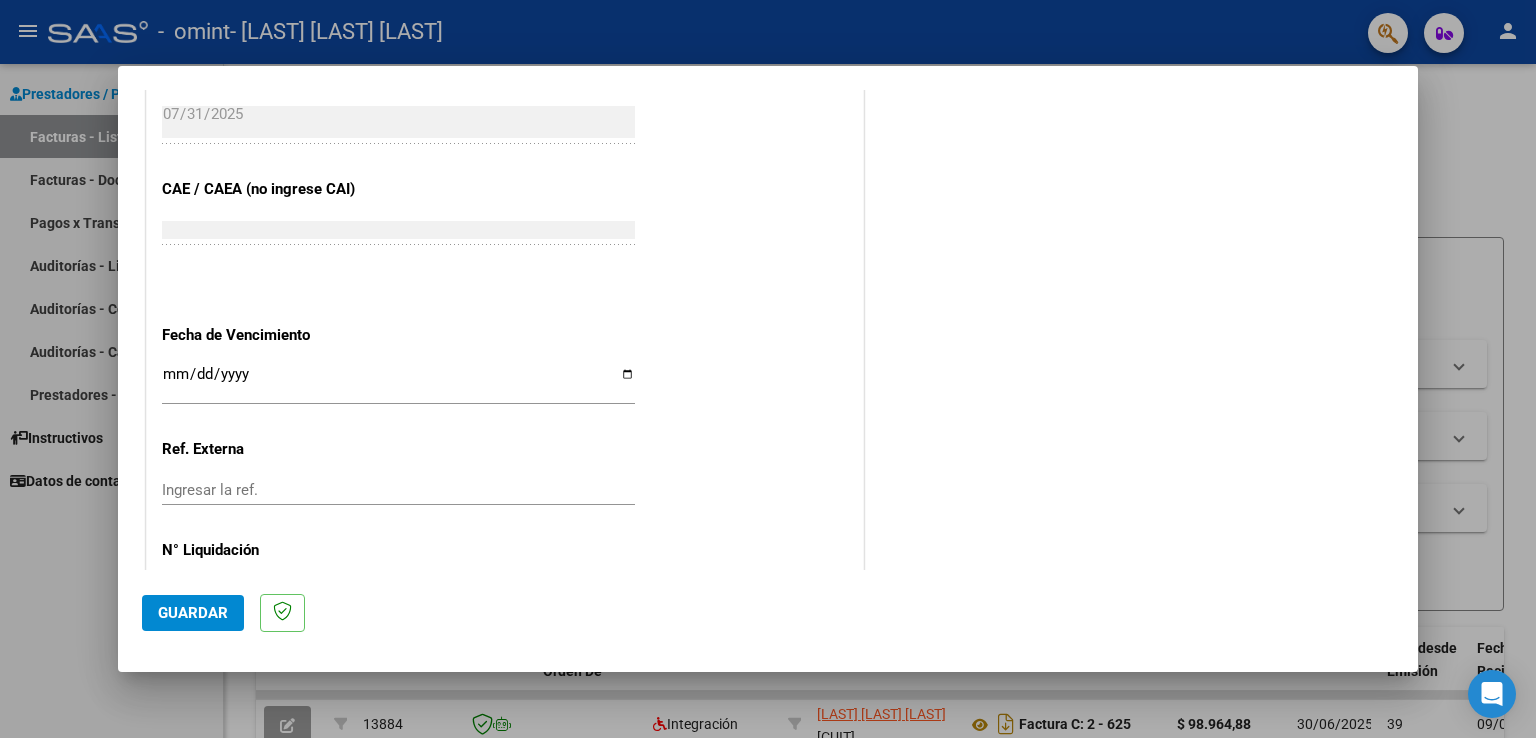click on "Ingresar la fecha" 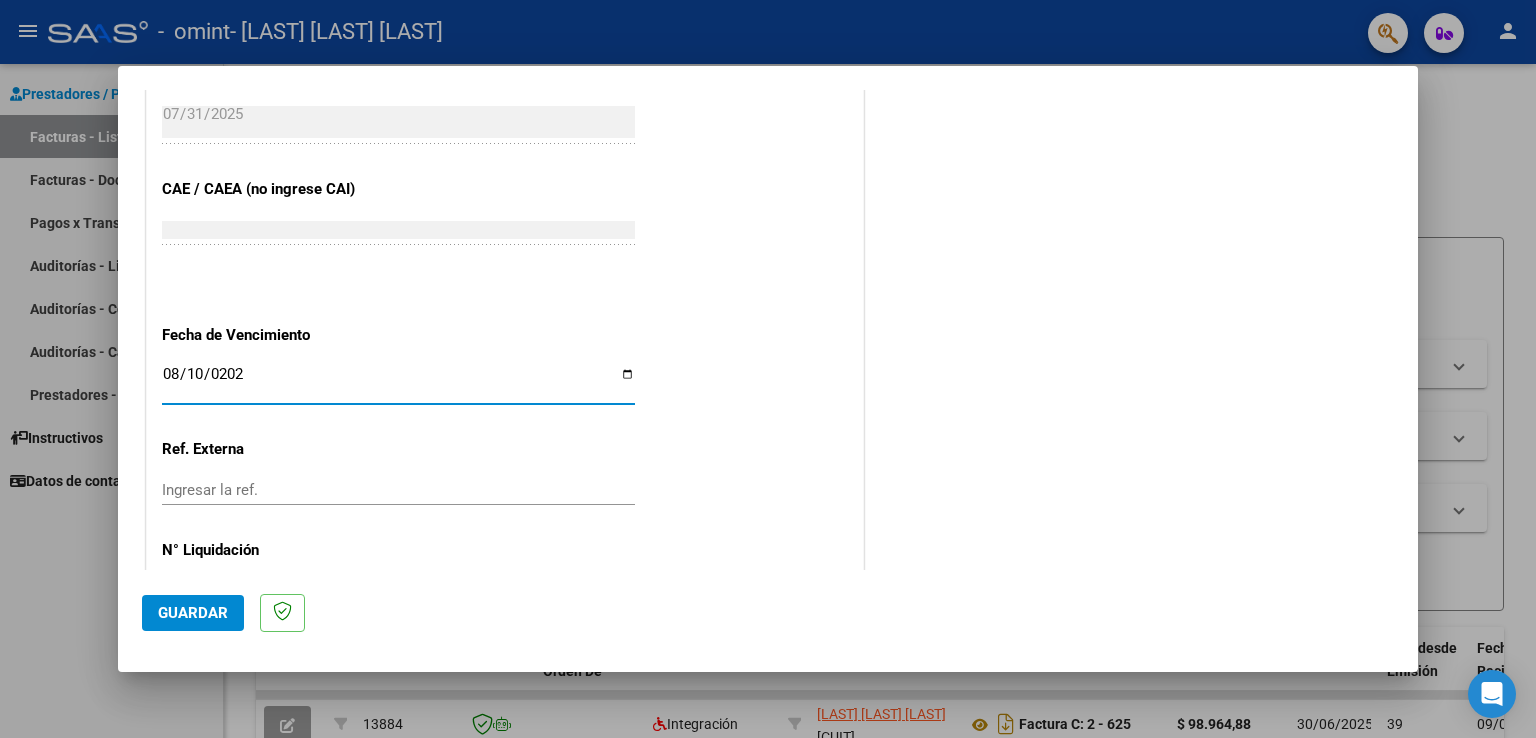 type on "2025-08-10" 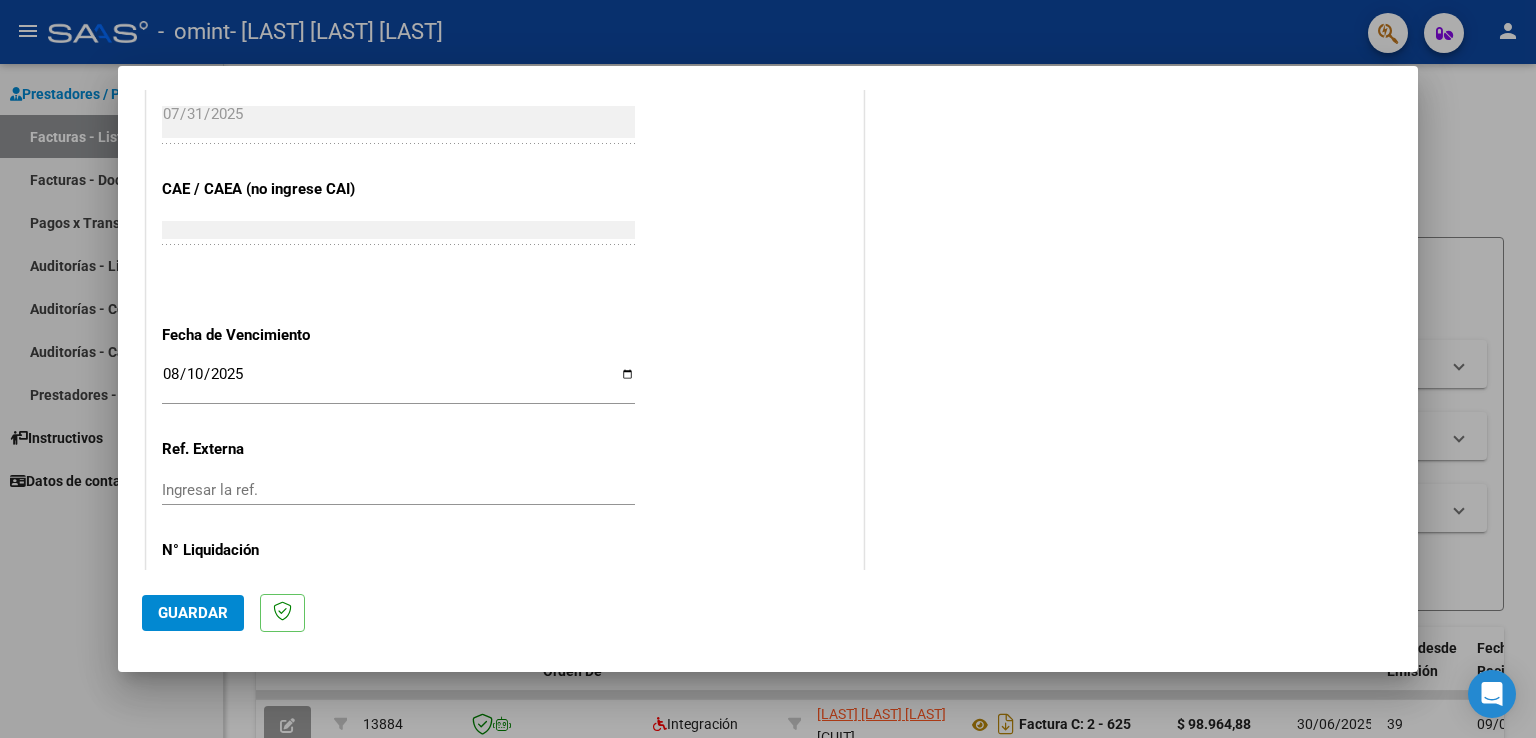 click on "Ingresar la ref." 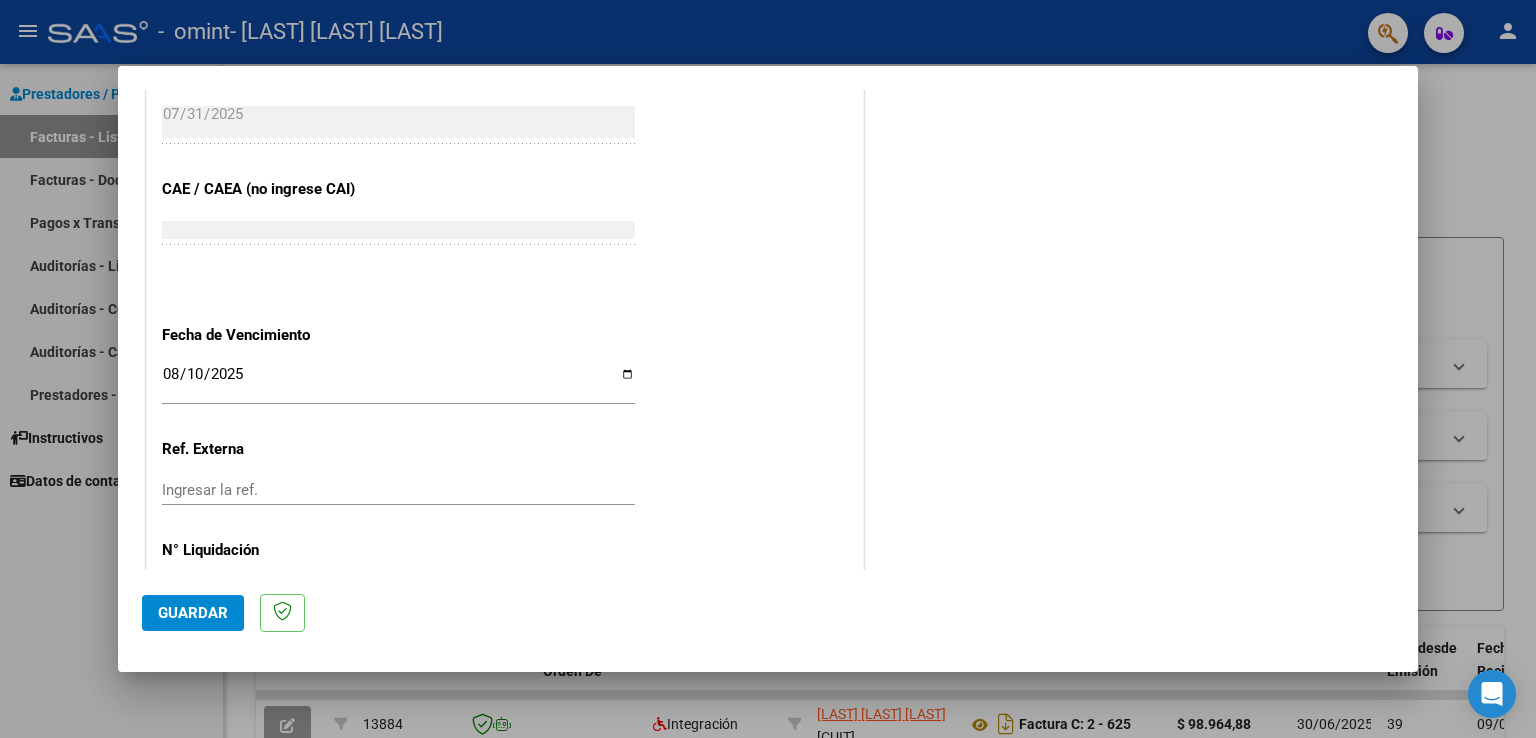 scroll, scrollTop: 1240, scrollLeft: 0, axis: vertical 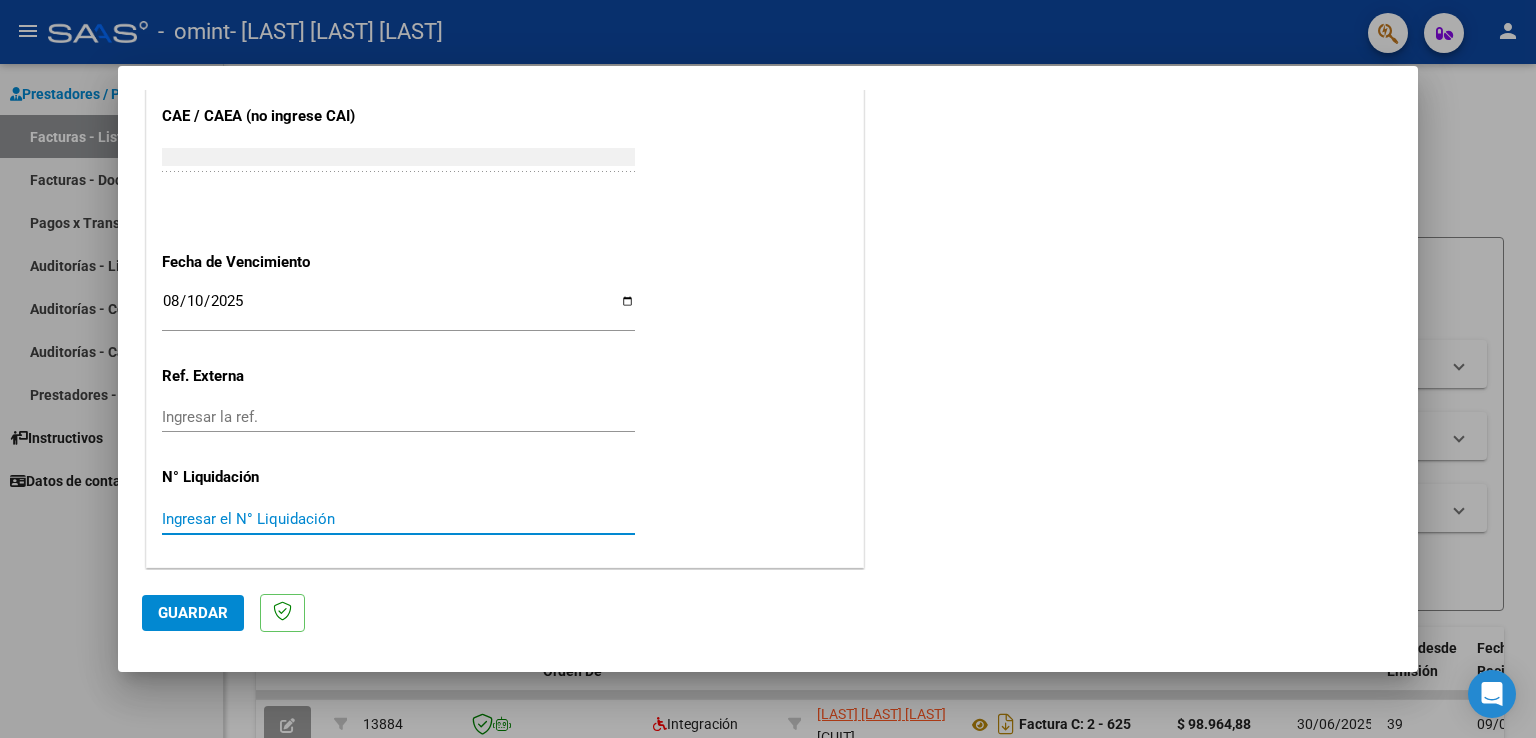 click on "Ingresar el N° Liquidación" at bounding box center (398, 519) 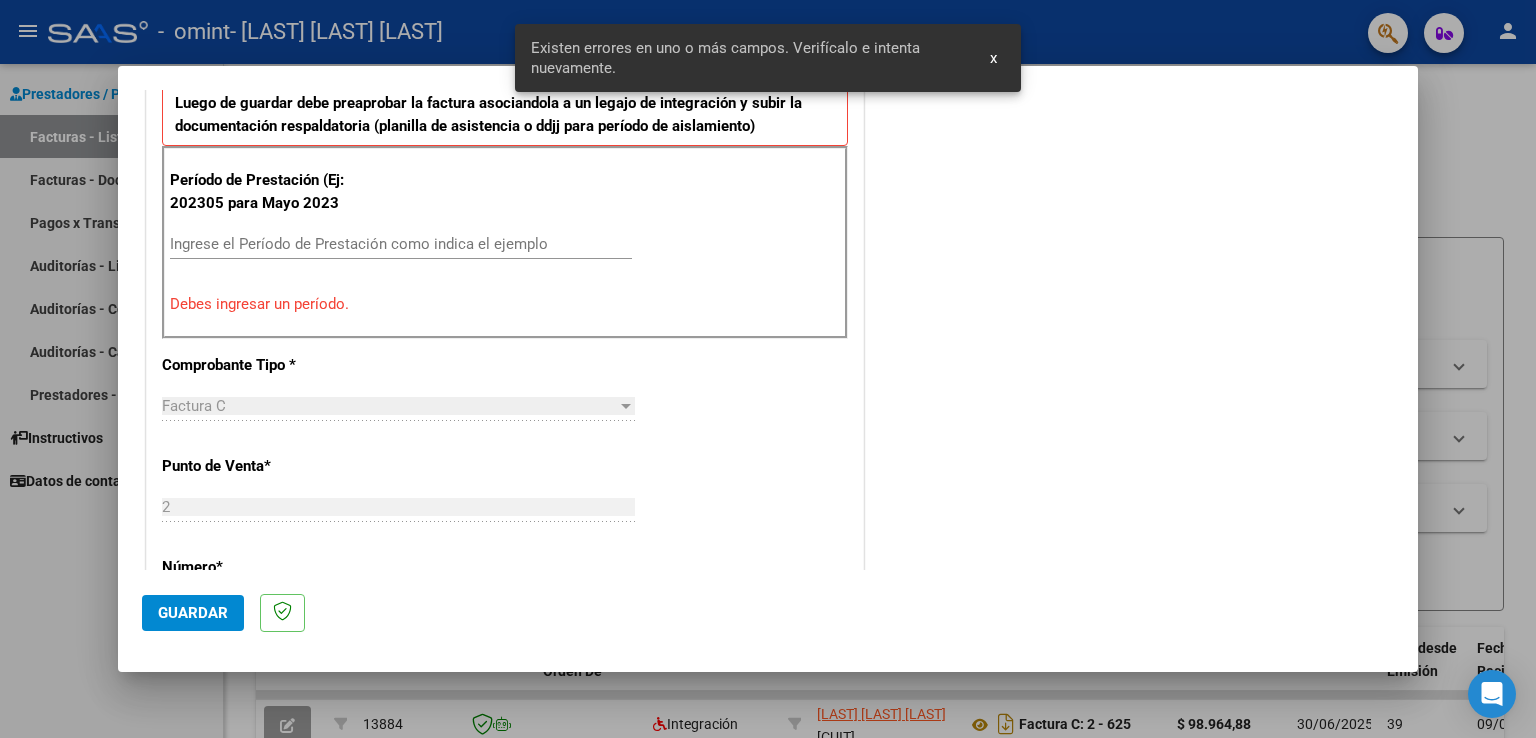 scroll, scrollTop: 417, scrollLeft: 0, axis: vertical 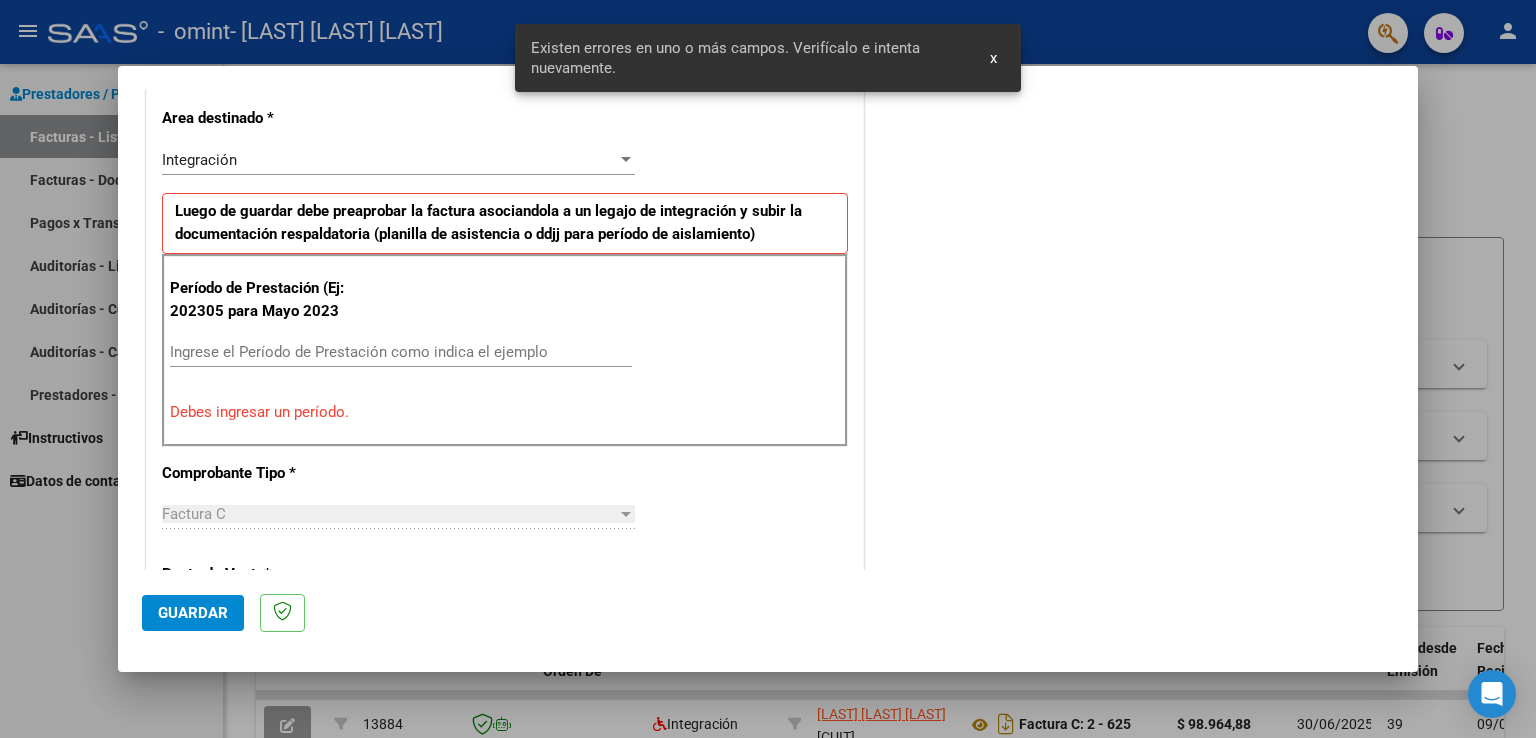 click on "Ingrese el Período de Prestación como indica el ejemplo" at bounding box center [401, 352] 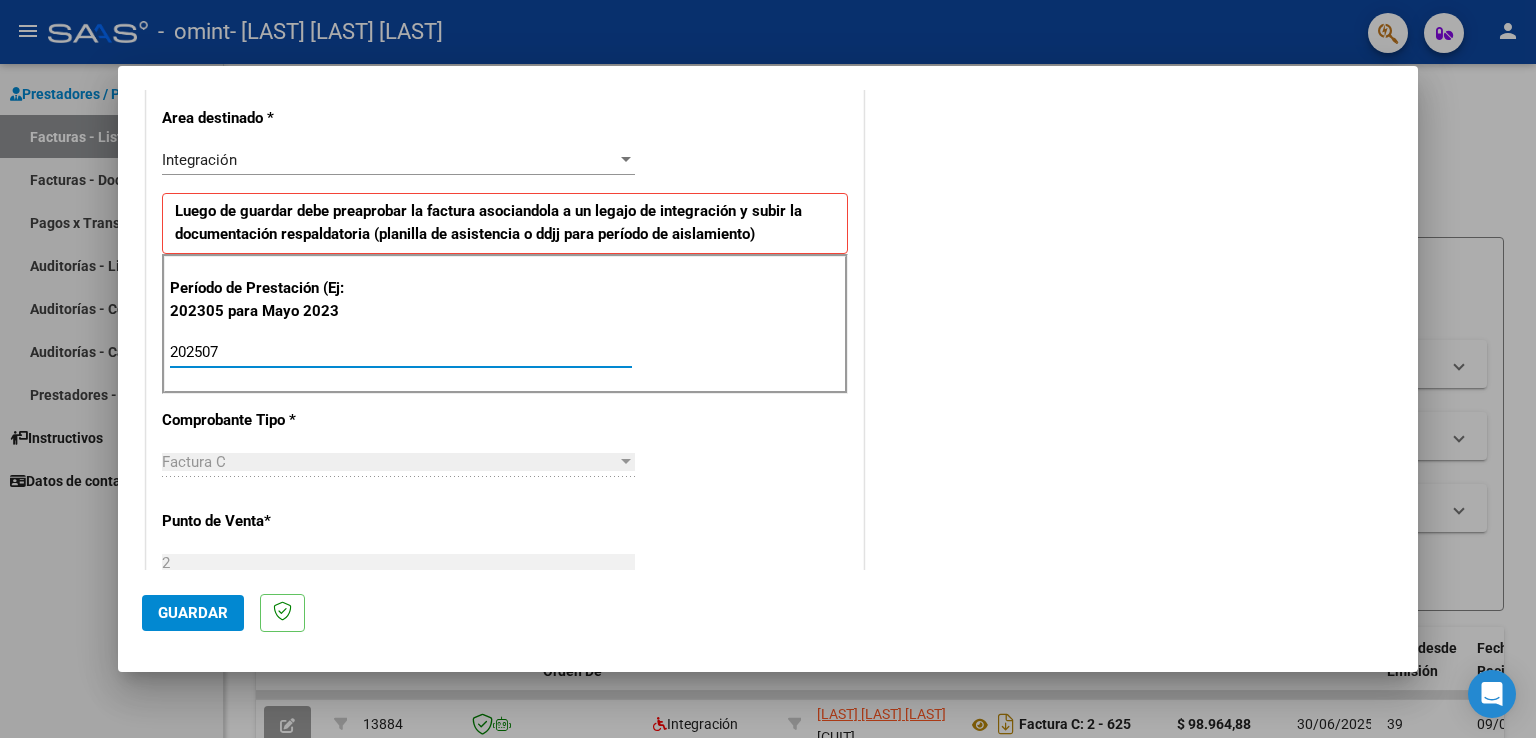 type on "202507" 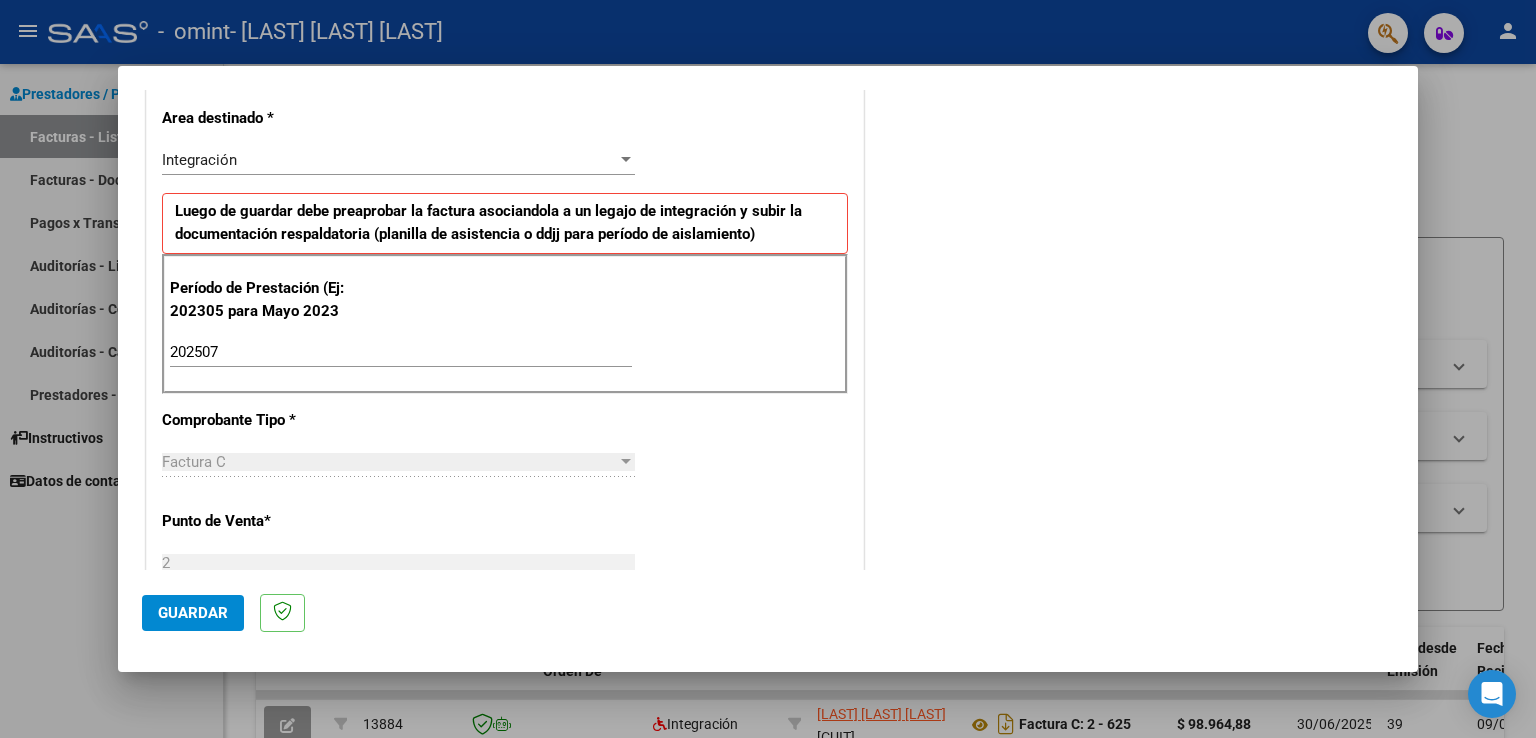 click on "CUIT  *   [CUIT] Ingresar CUIT  ANALISIS PRESTADOR  Area destinado * Integración Seleccionar Area Luego de guardar debe preaprobar la factura asociandola a un legajo de integración y subir la documentación respaldatoria (planilla de asistencia o ddjj para período de aislamiento)  Período de Prestación (Ej: 202305 para Mayo 2023    [YEAR][MONTH] Ingrese el Período de Prestación como indica el ejemplo   Comprobante Tipo * Factura C Seleccionar Tipo Punto de Venta  *   2 Ingresar el Nro.  Número  *   628 Ingresar el Nro.  Monto  *   $ 123.706,10 Ingresar el monto  Fecha del Cpbt.  *   [DATE] Ingresar la fecha  CAE / CAEA (no ingrese CAI)    [CAE] Ingresar el CAE o CAEA (no ingrese CAI)  Fecha de Vencimiento    [DATE] Ingresar la fecha  Ref. Externa    Ingresar la ref.  N° Liquidación    Ingresar el N° Liquidación" at bounding box center [505, 656] 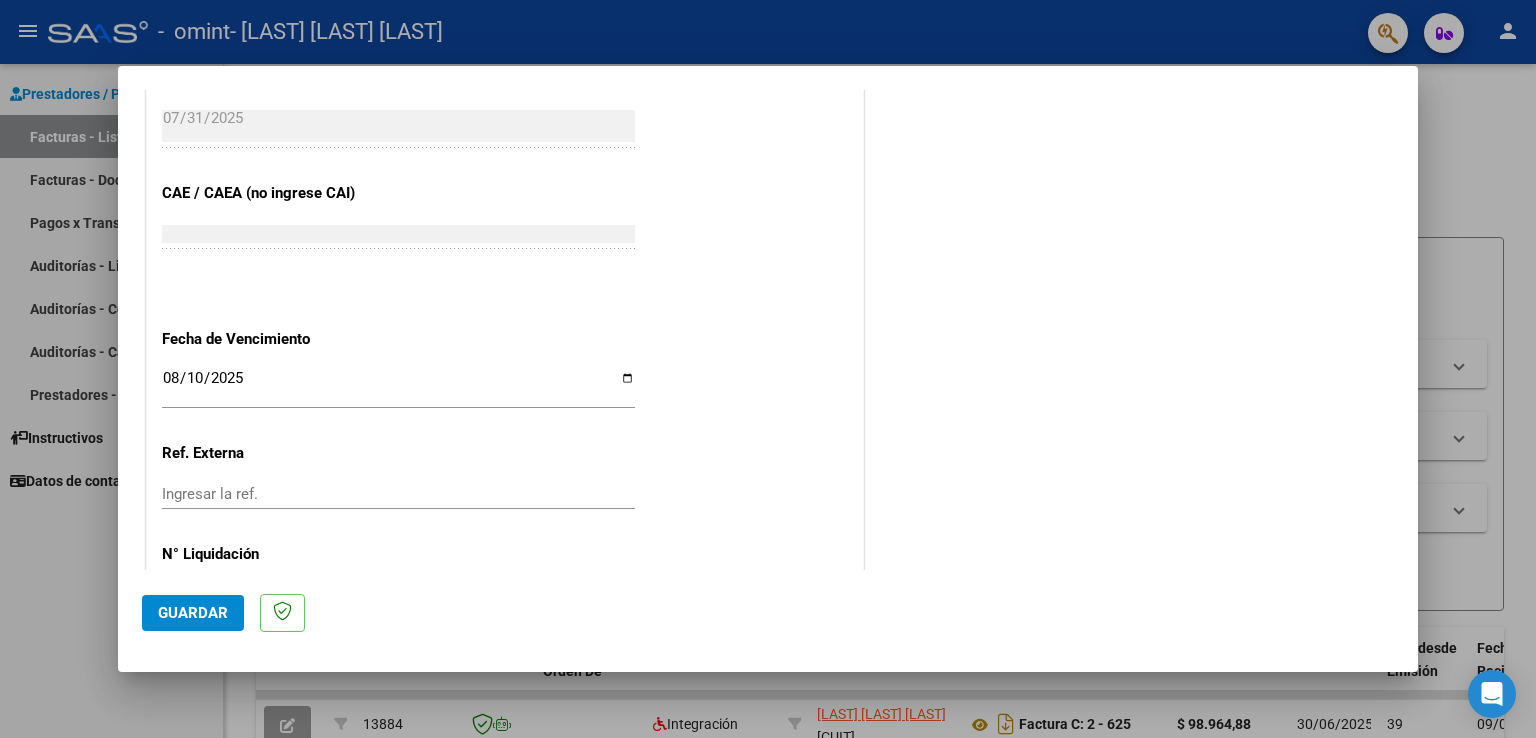 scroll, scrollTop: 1240, scrollLeft: 0, axis: vertical 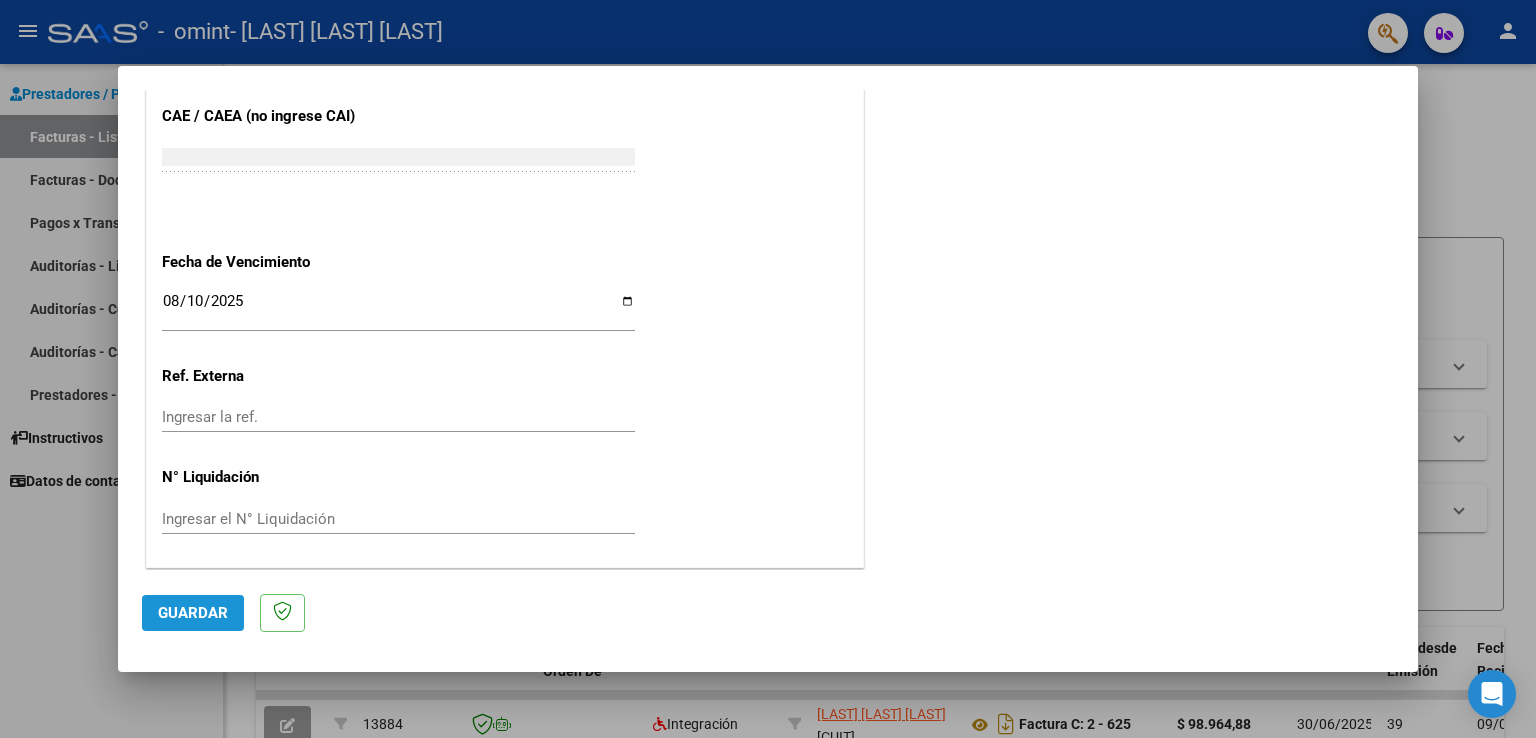 click on "Guardar" 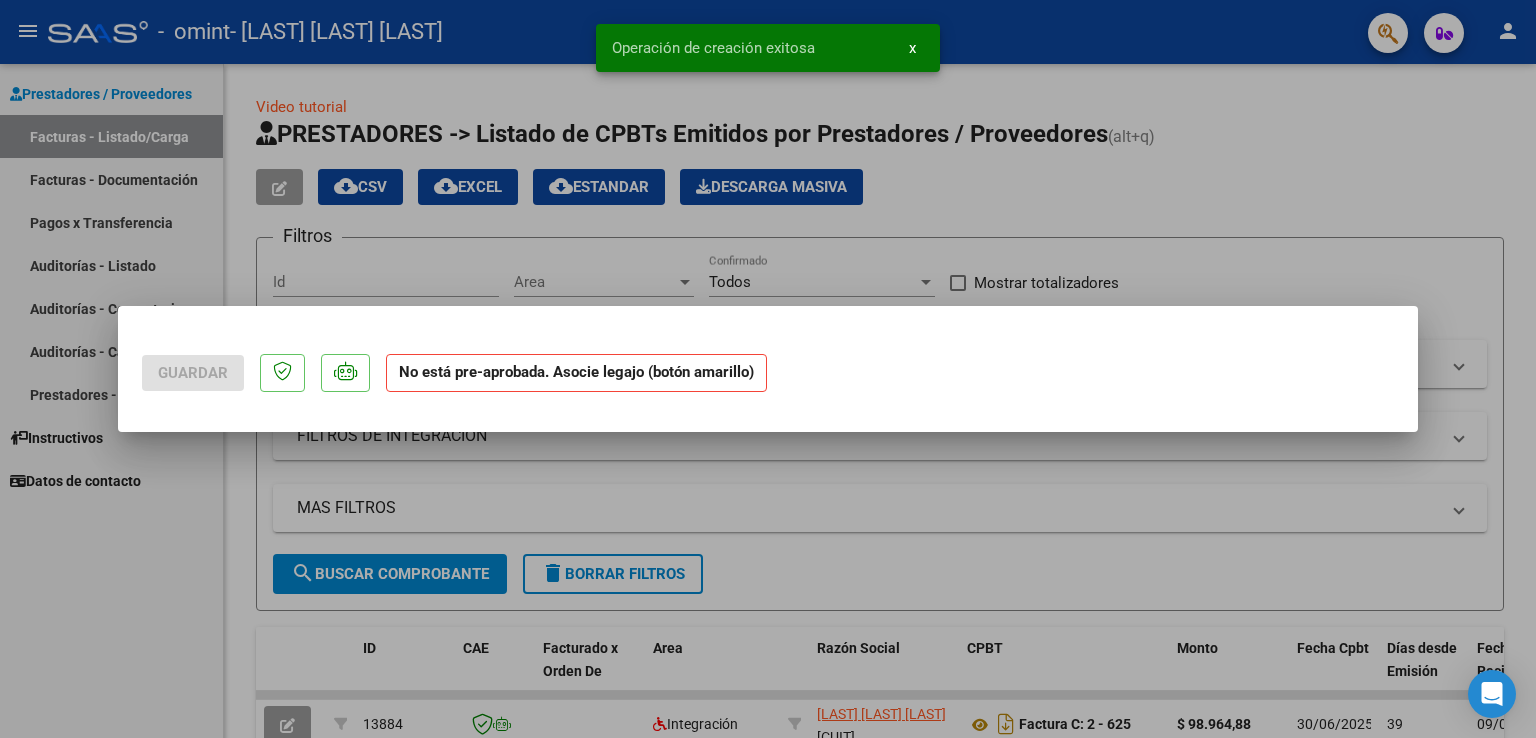scroll, scrollTop: 0, scrollLeft: 0, axis: both 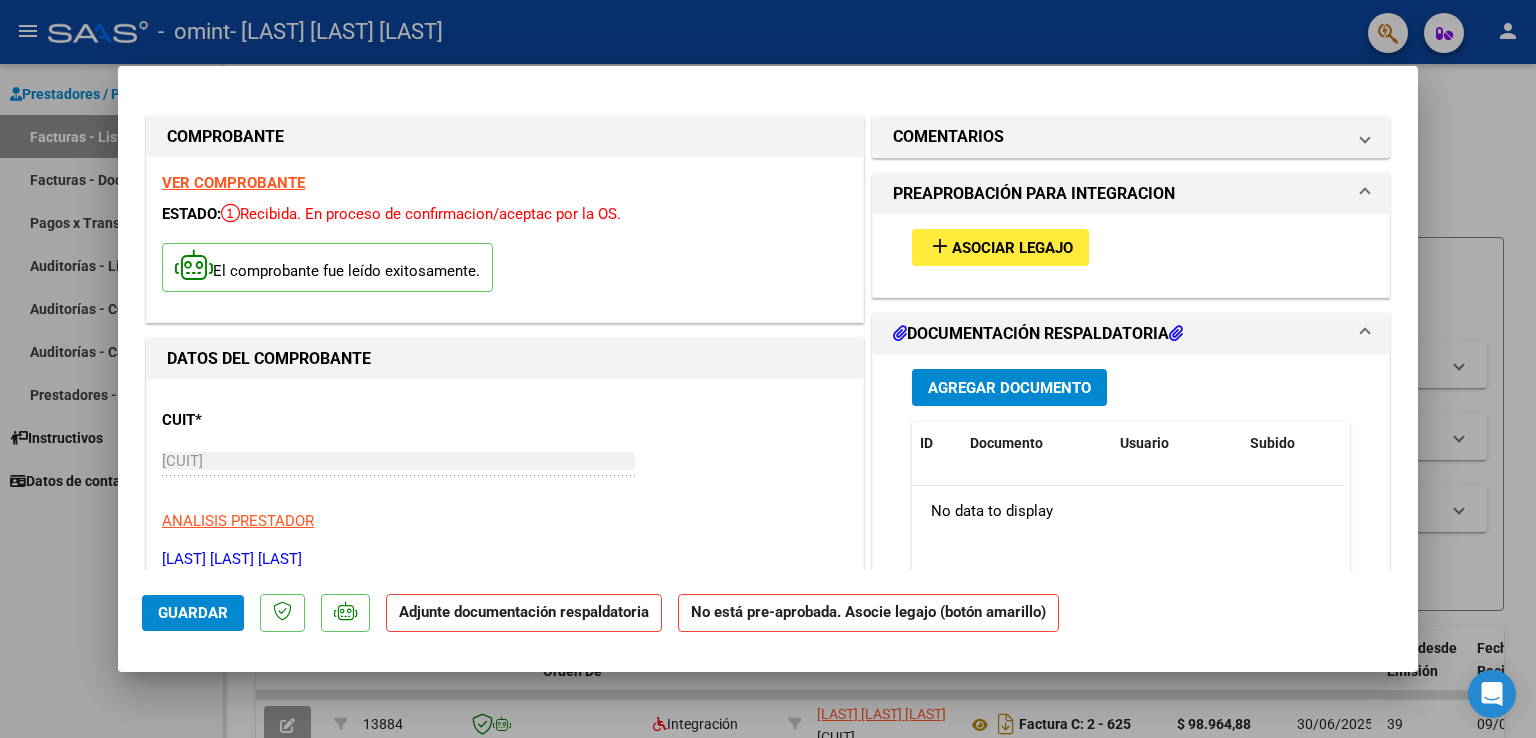 click on "Asociar Legajo" at bounding box center (1012, 248) 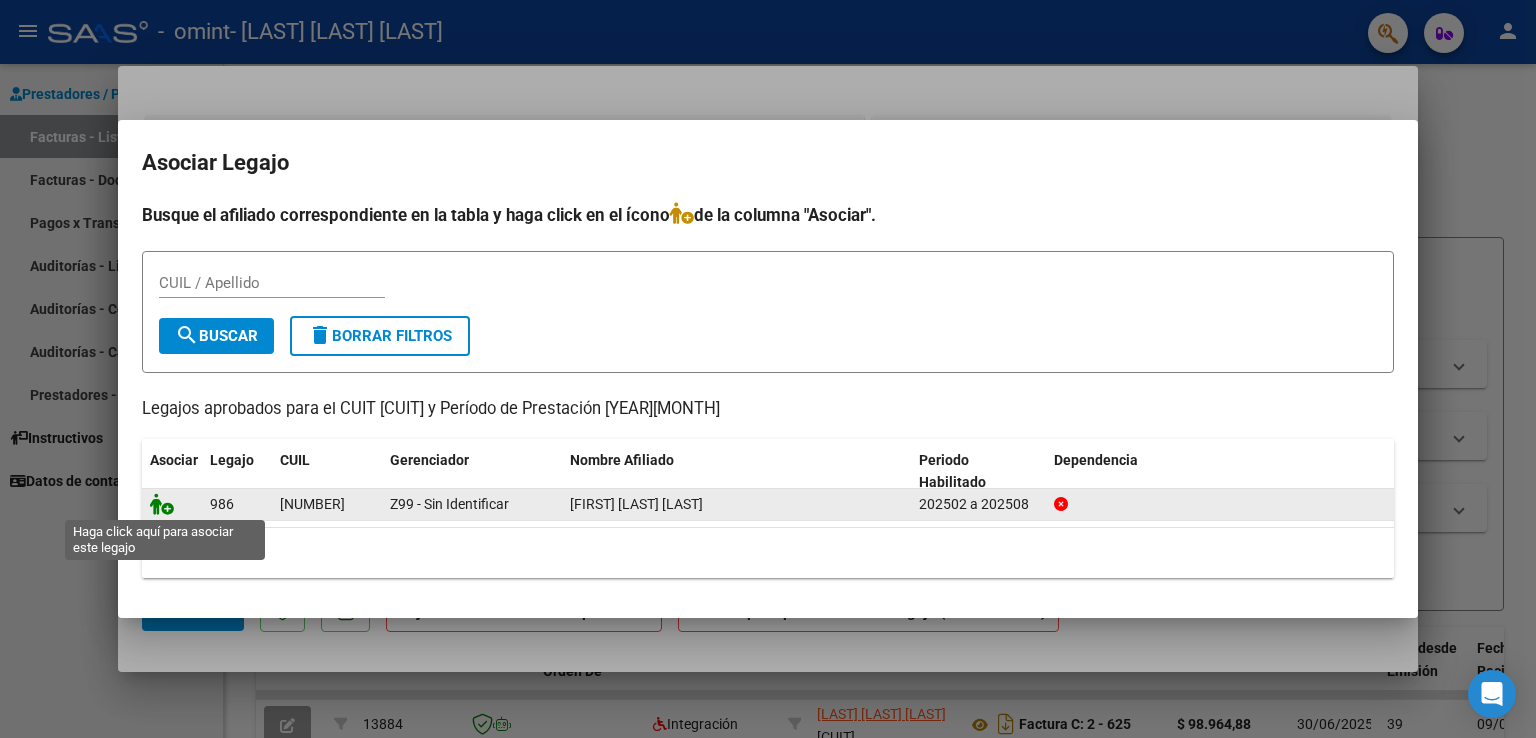 click 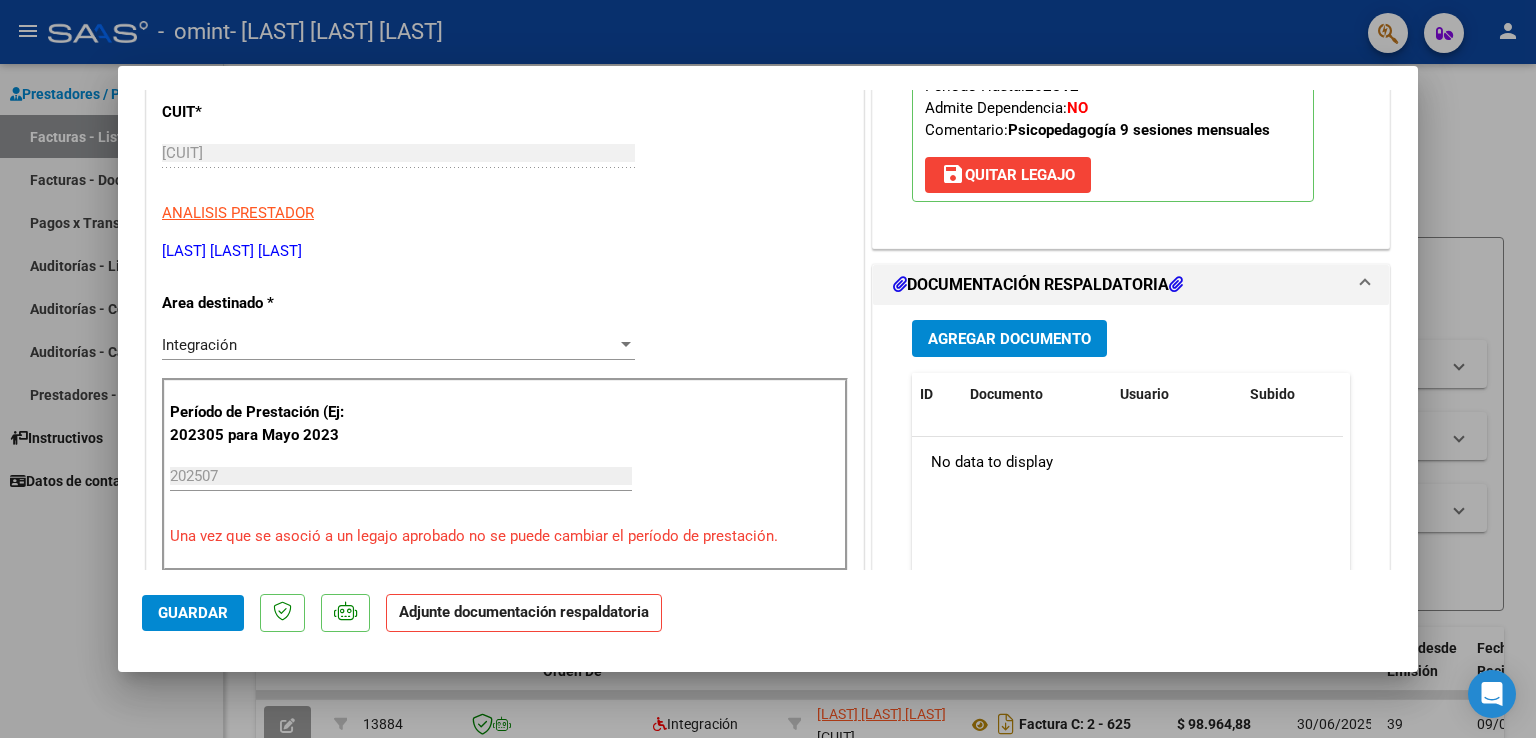 scroll, scrollTop: 295, scrollLeft: 0, axis: vertical 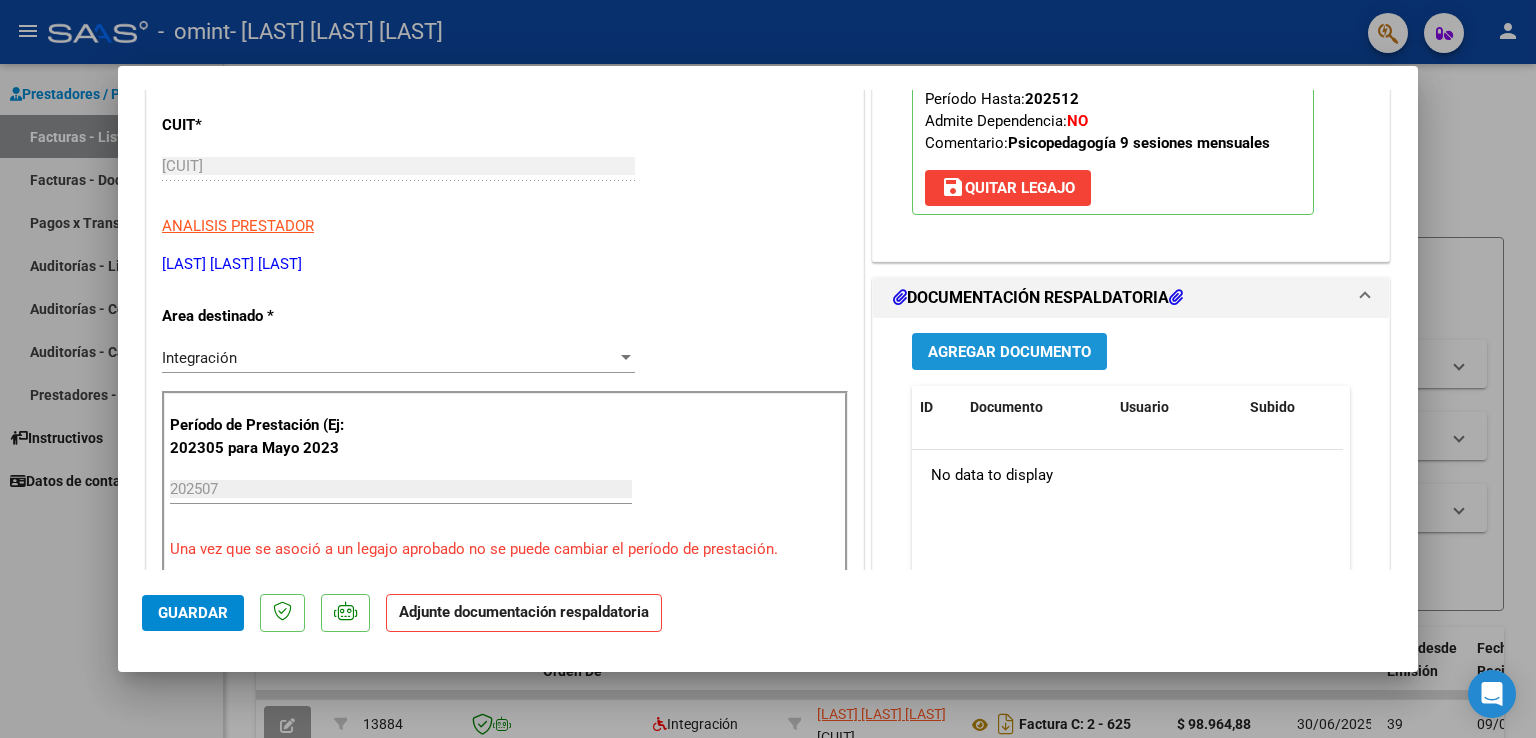 click on "Agregar Documento" at bounding box center (1009, 352) 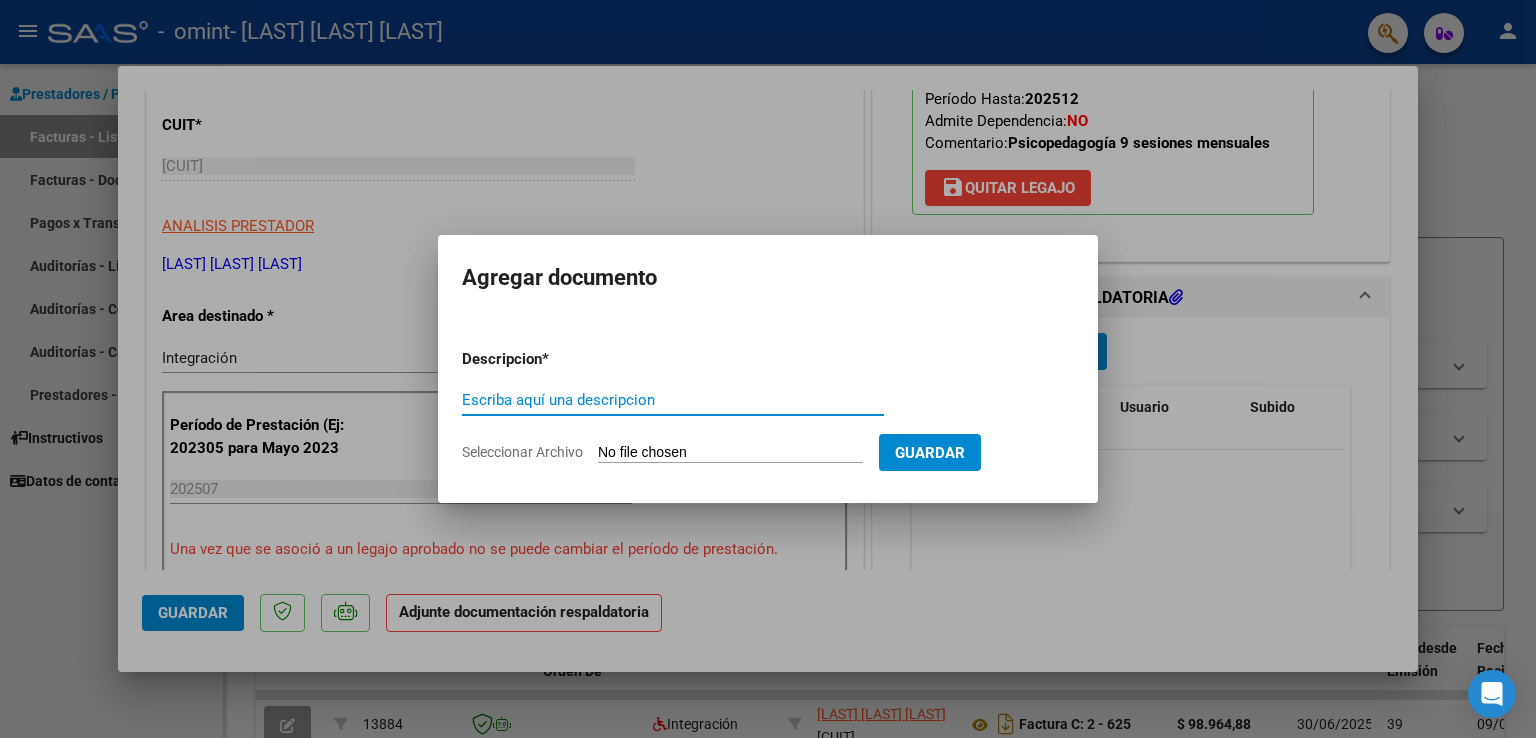 click on "Escriba aquí una descripcion" at bounding box center [673, 400] 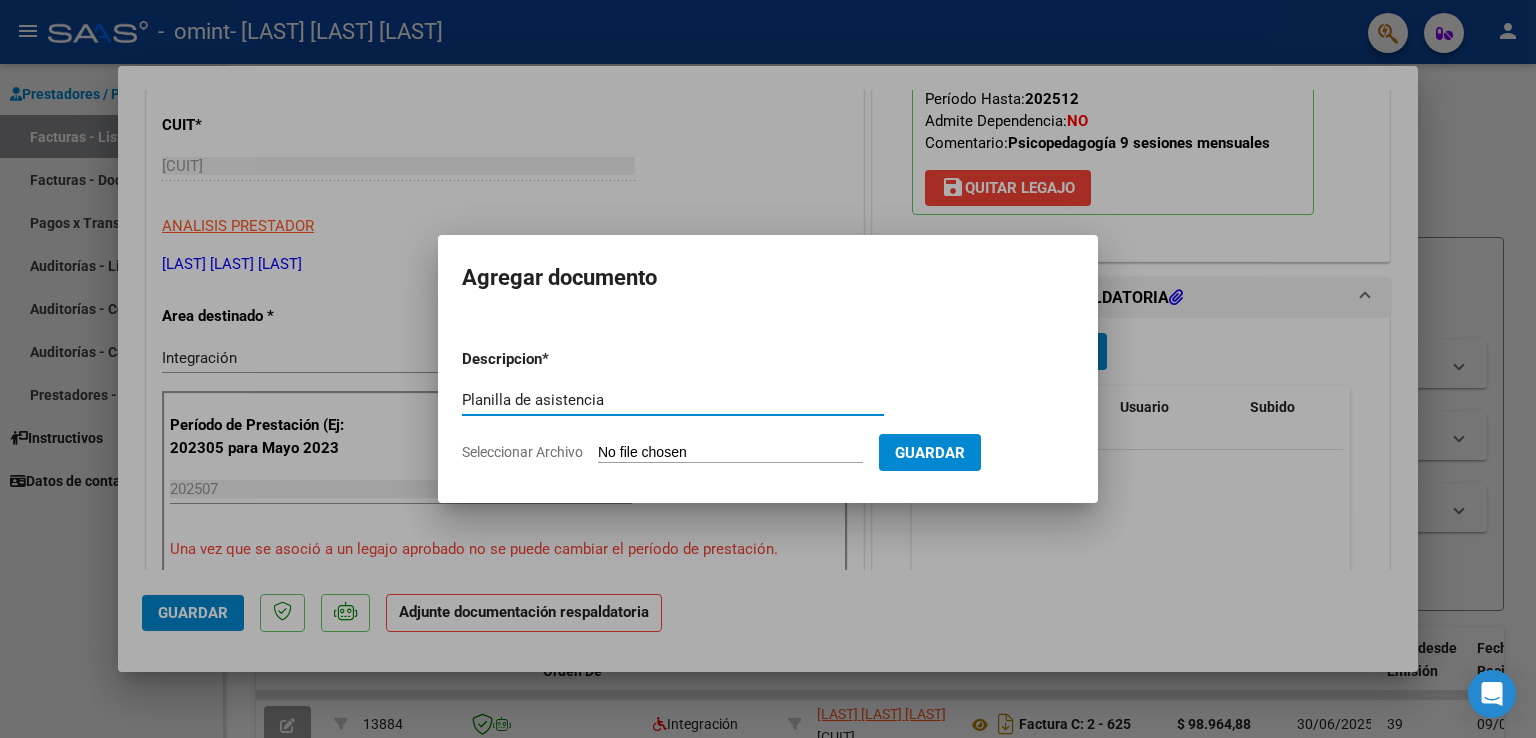 type on "Planilla de asistencia" 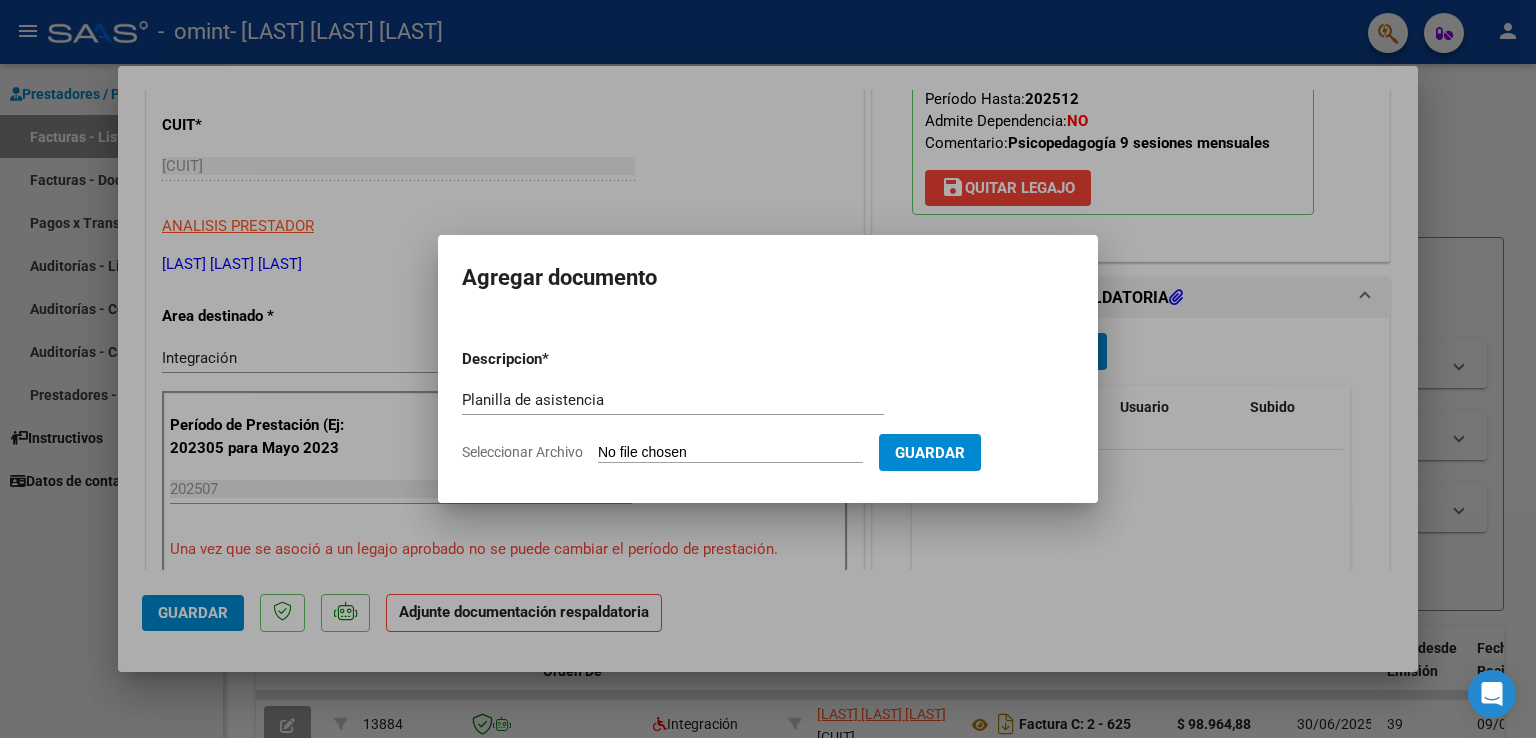 type on "C:\fakepath\[FILENAME] - [MONTH] [YEAR].pdf" 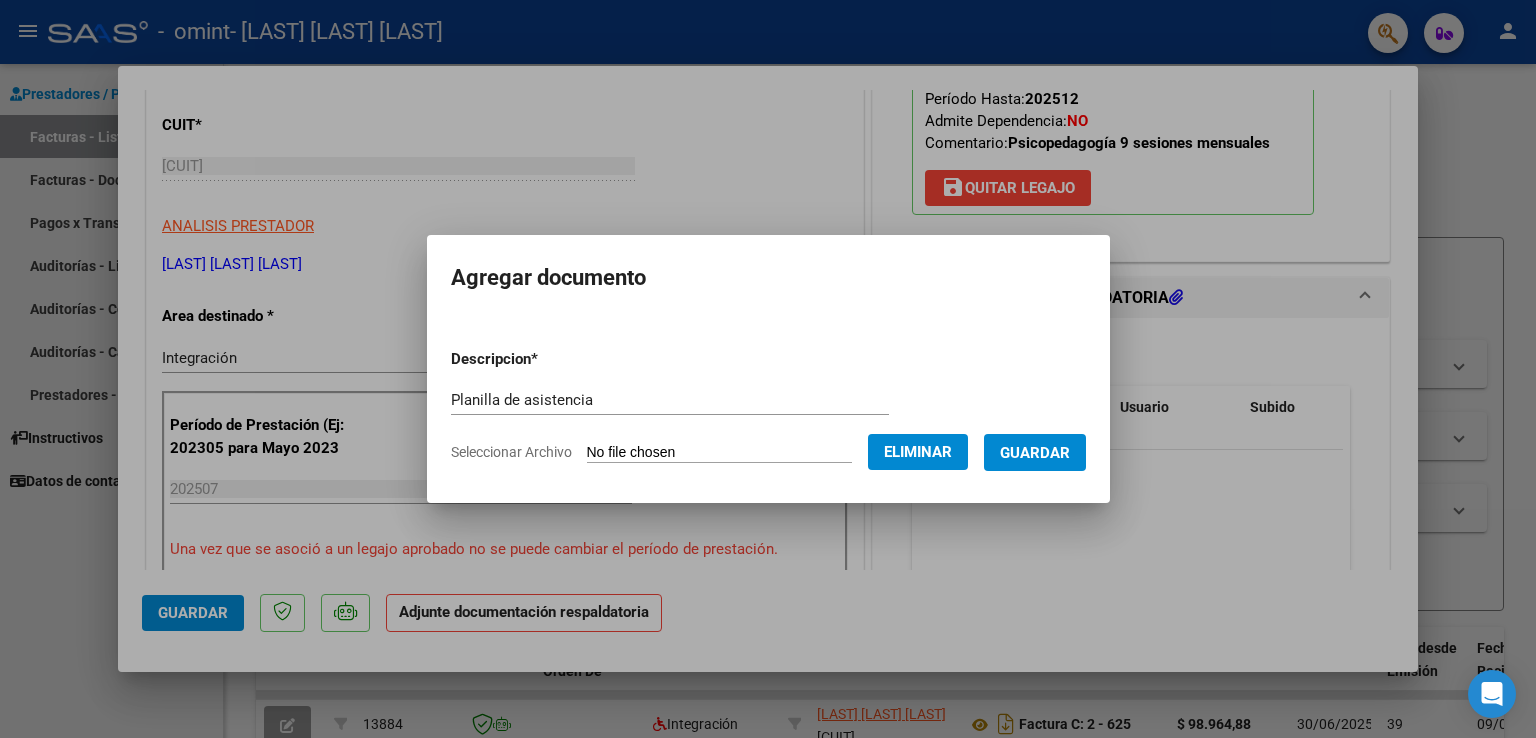 click on "Guardar" at bounding box center (1035, 453) 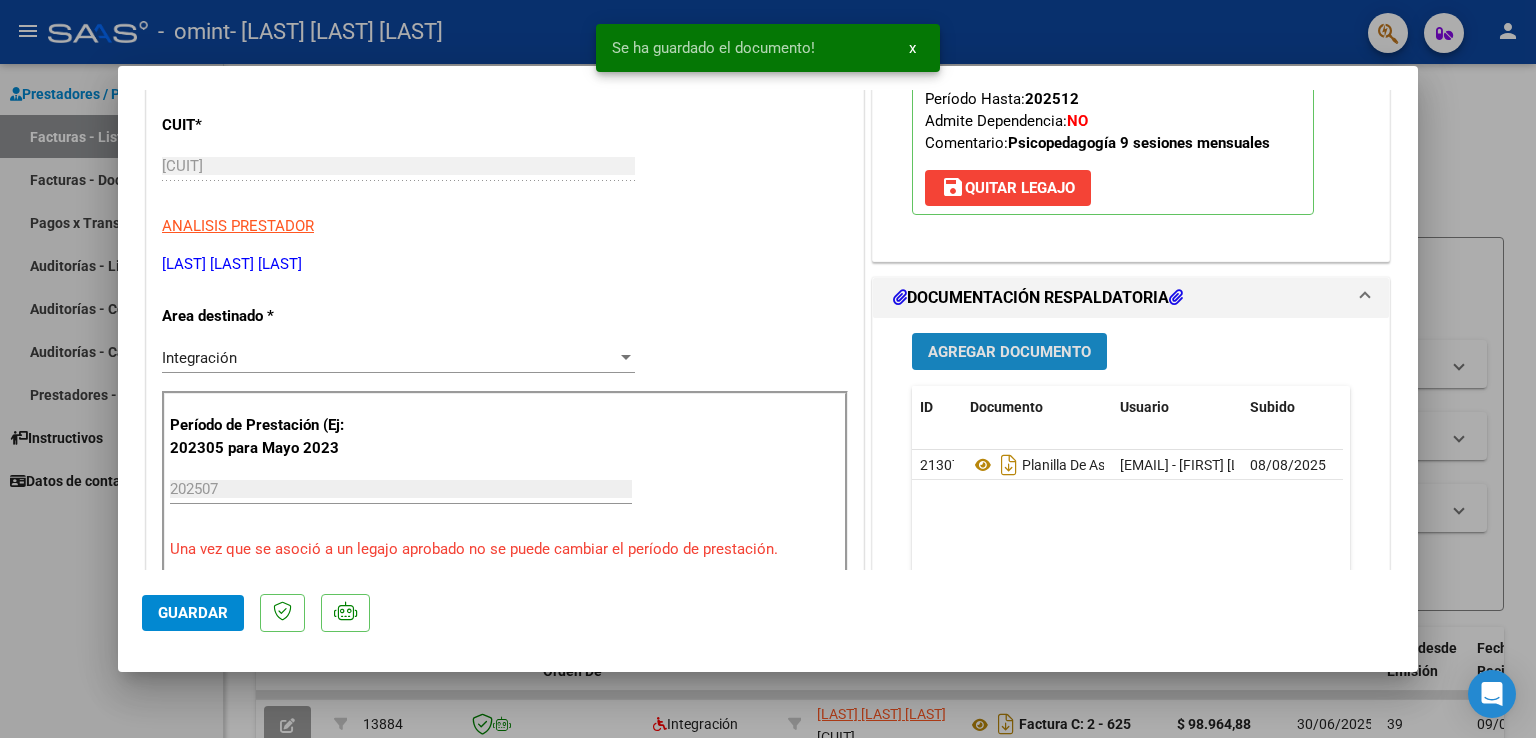 click on "Agregar Documento" at bounding box center [1009, 352] 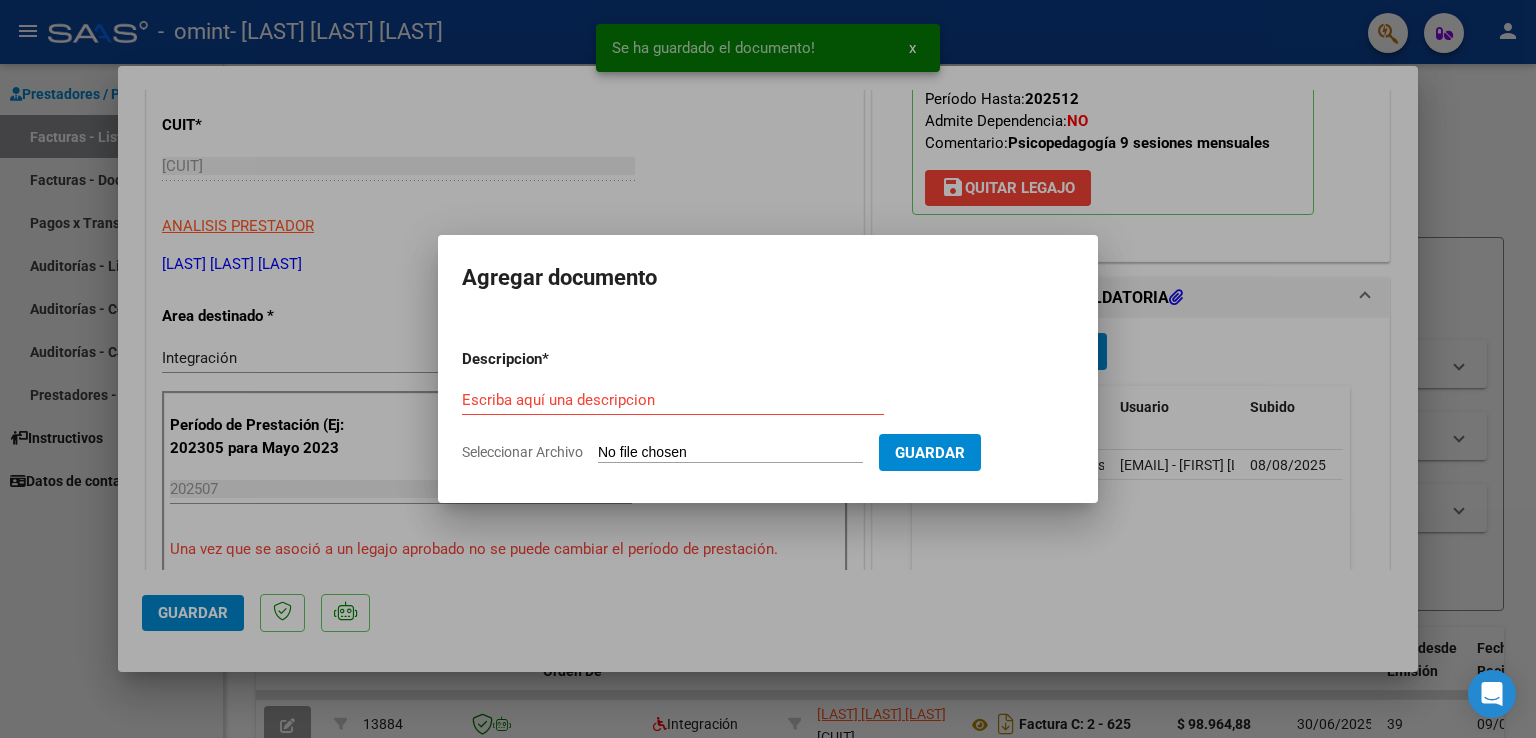 click on "Escriba aquí una descripcion" at bounding box center [673, 400] 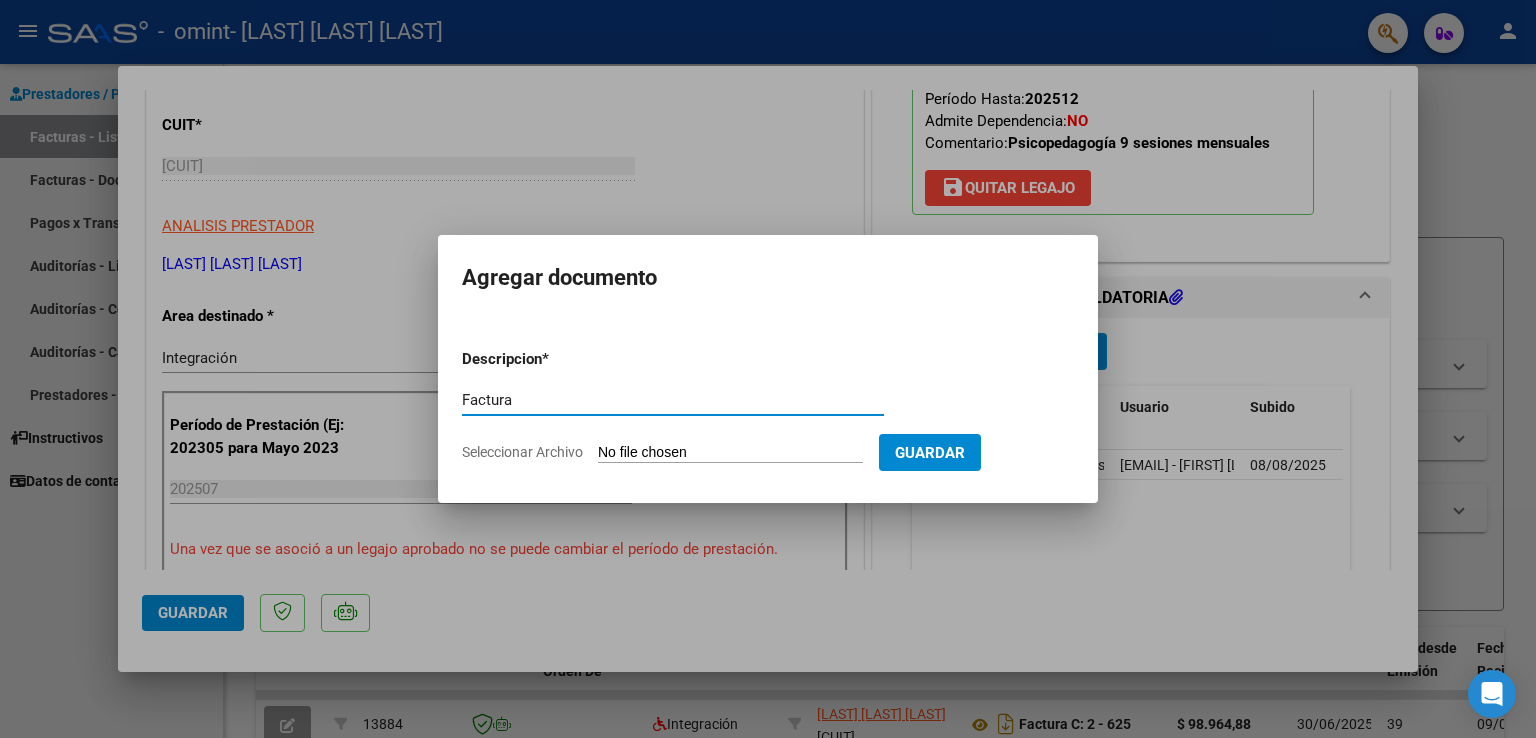 type on "Factura" 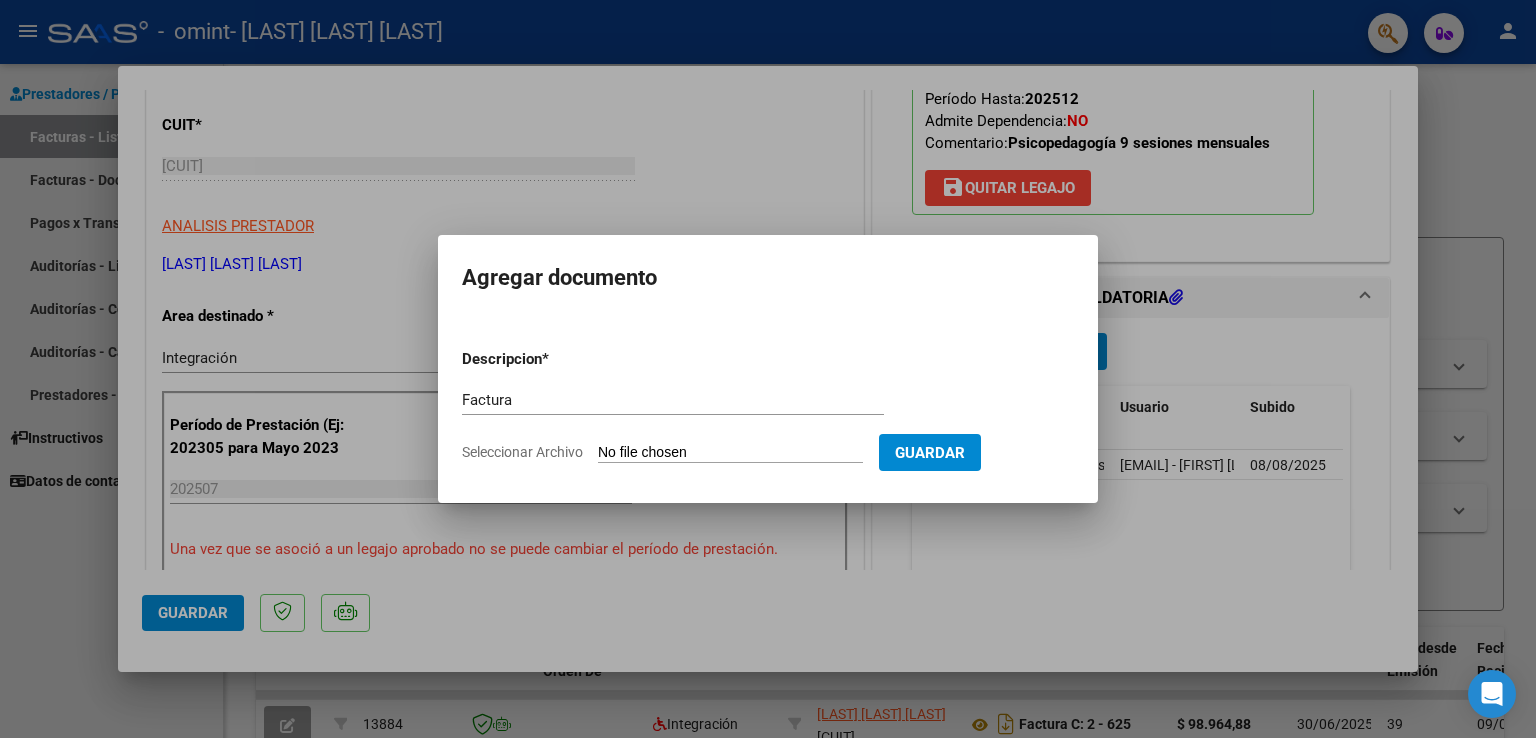 type on "C:\fakepath\[FILENAME].pdf" 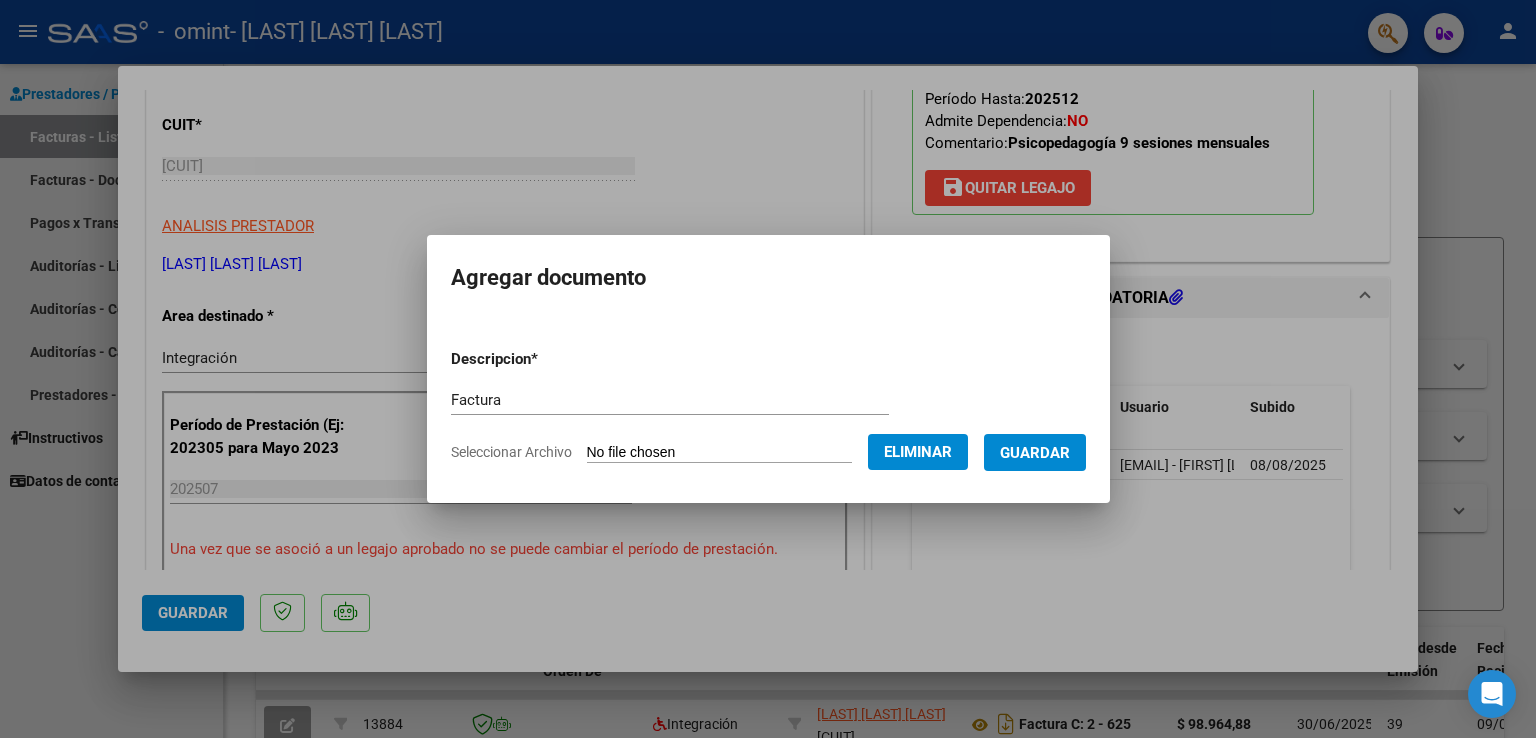 click on "Guardar" at bounding box center (1035, 452) 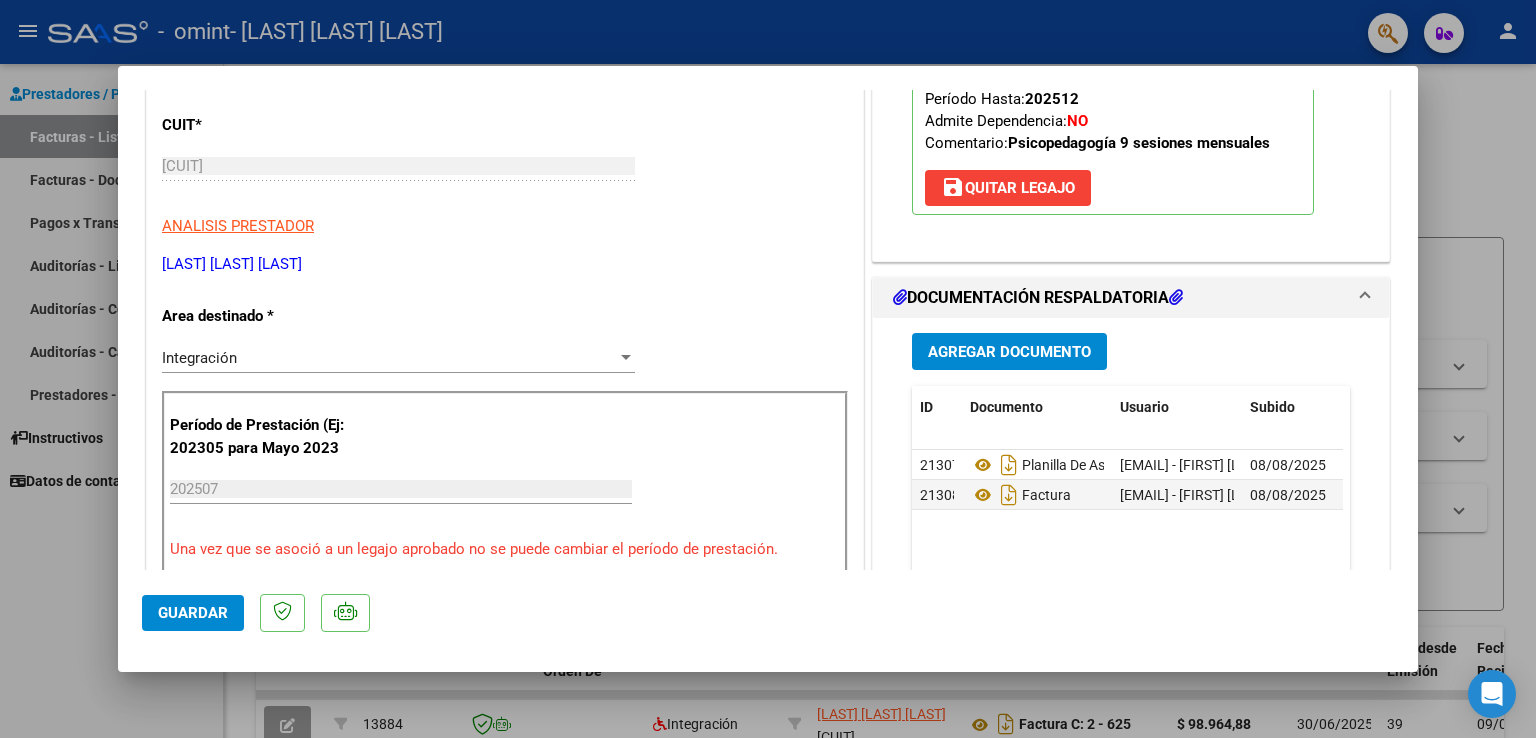 drag, startPoint x: 1397, startPoint y: 253, endPoint x: 1410, endPoint y: 300, distance: 48.76474 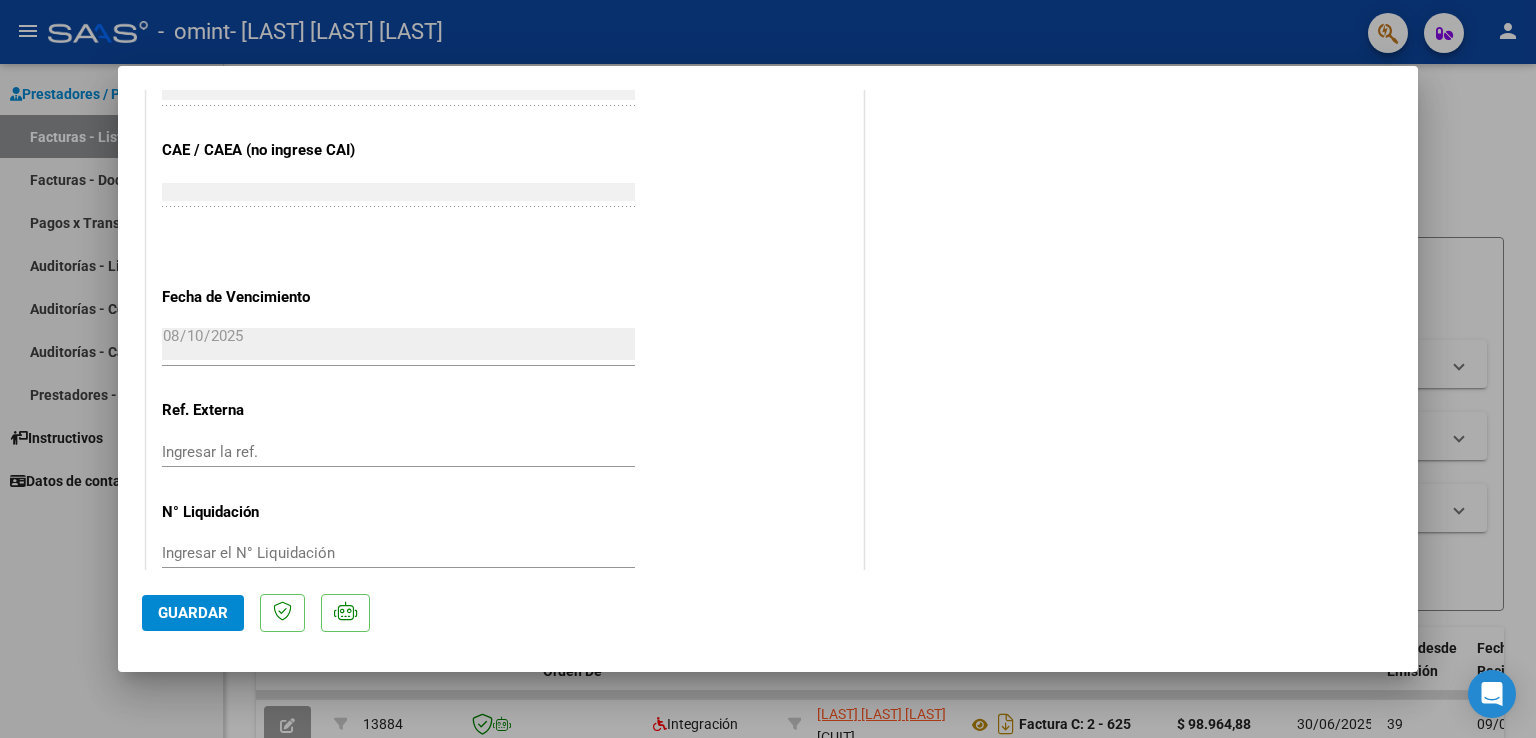 scroll, scrollTop: 1308, scrollLeft: 0, axis: vertical 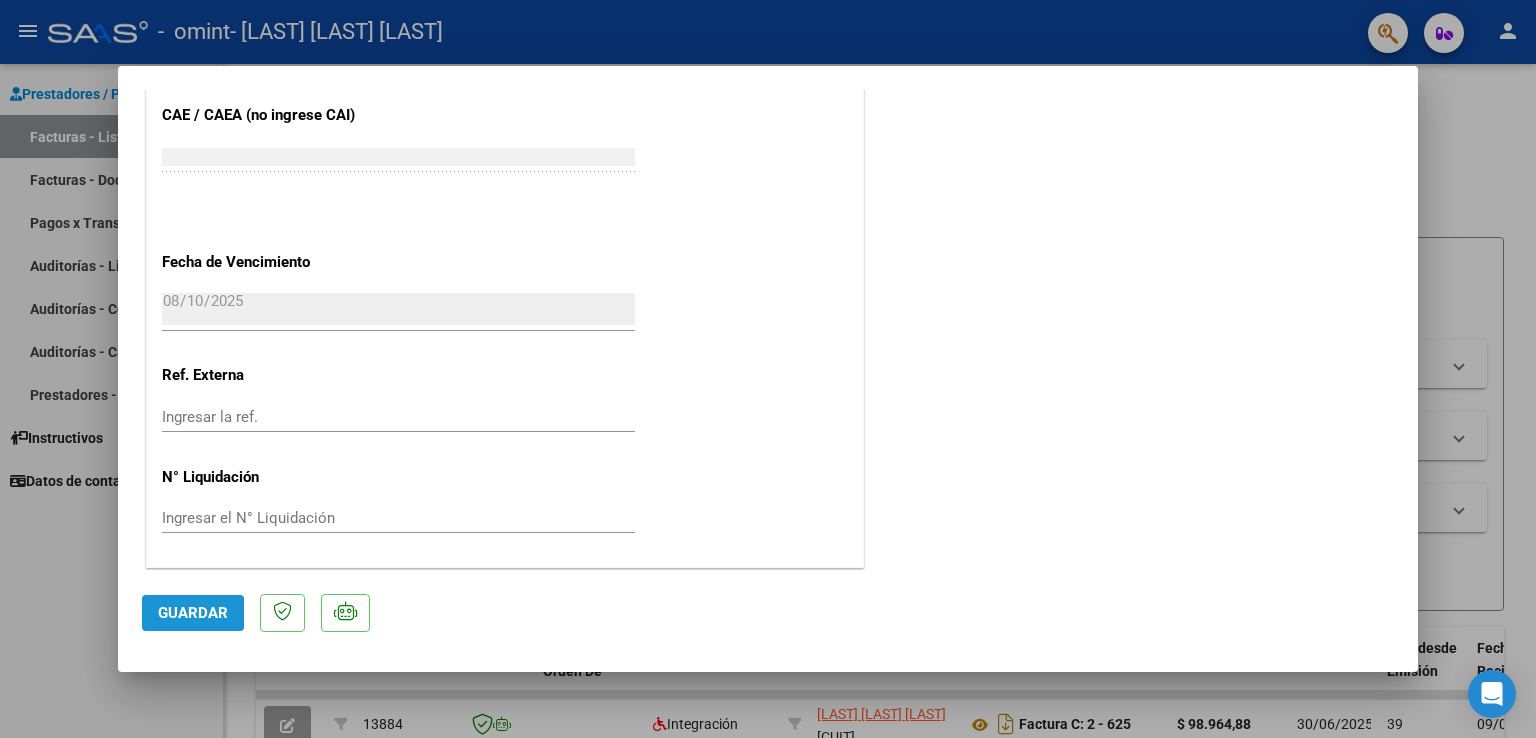 click on "Guardar" 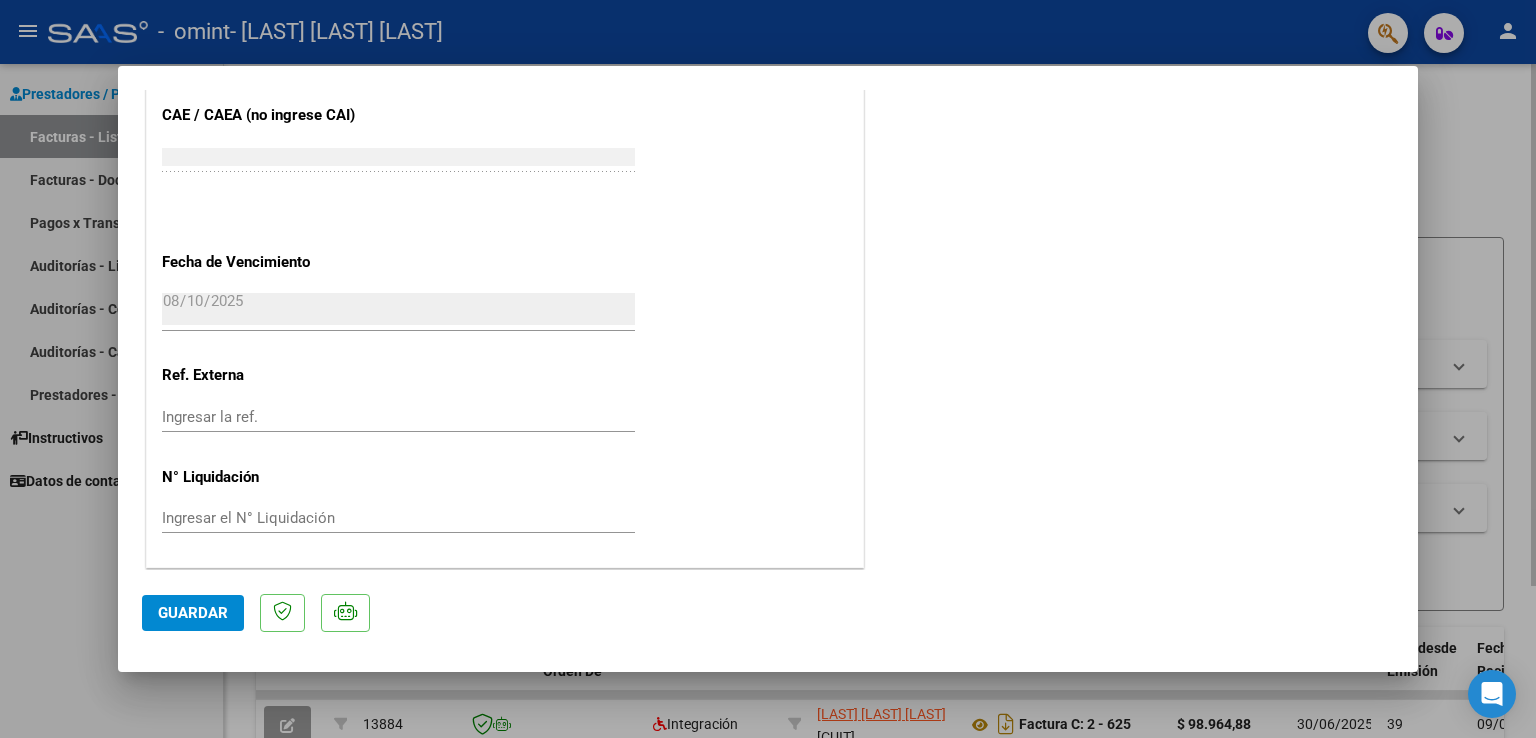drag, startPoint x: 1419, startPoint y: 495, endPoint x: 1421, endPoint y: 426, distance: 69.02898 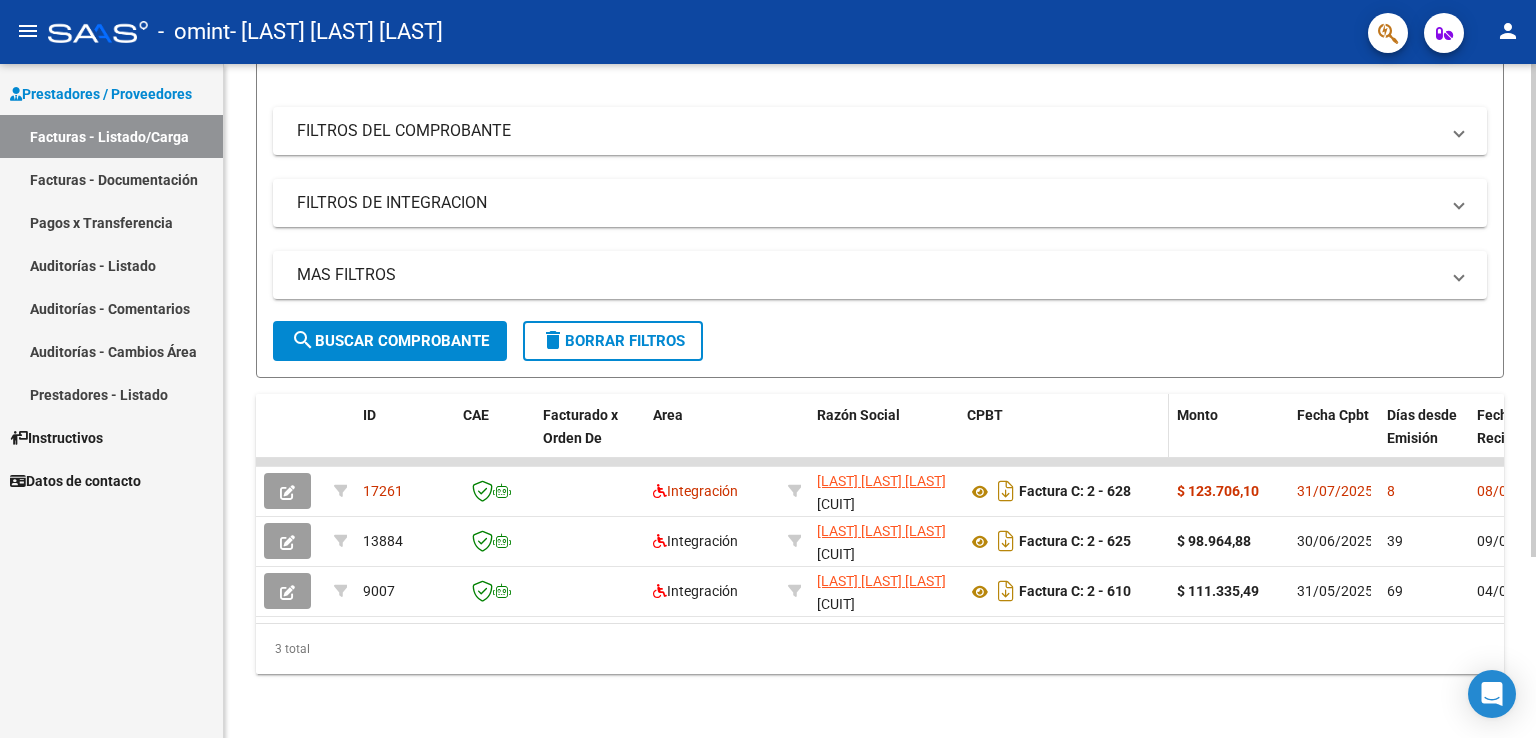 scroll, scrollTop: 247, scrollLeft: 0, axis: vertical 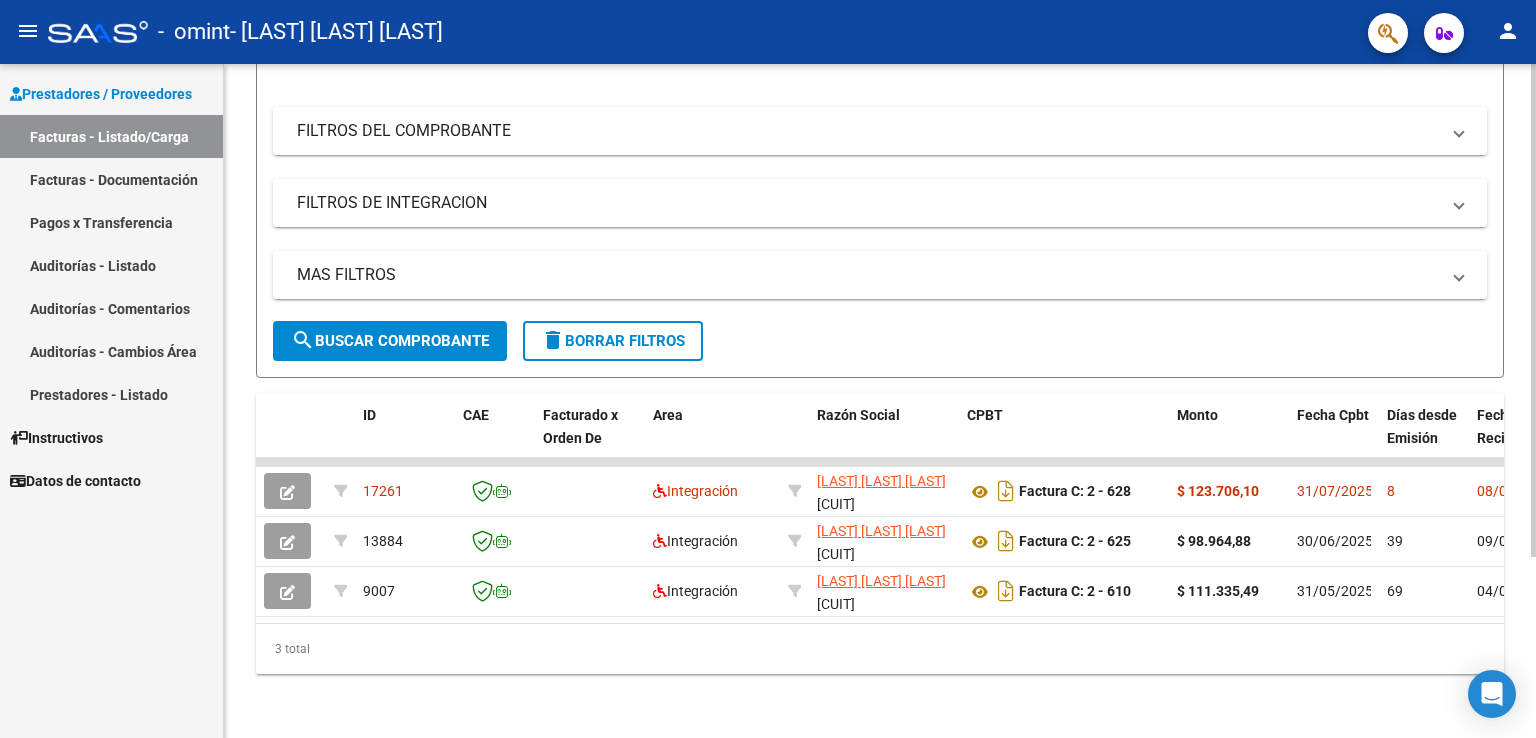 click 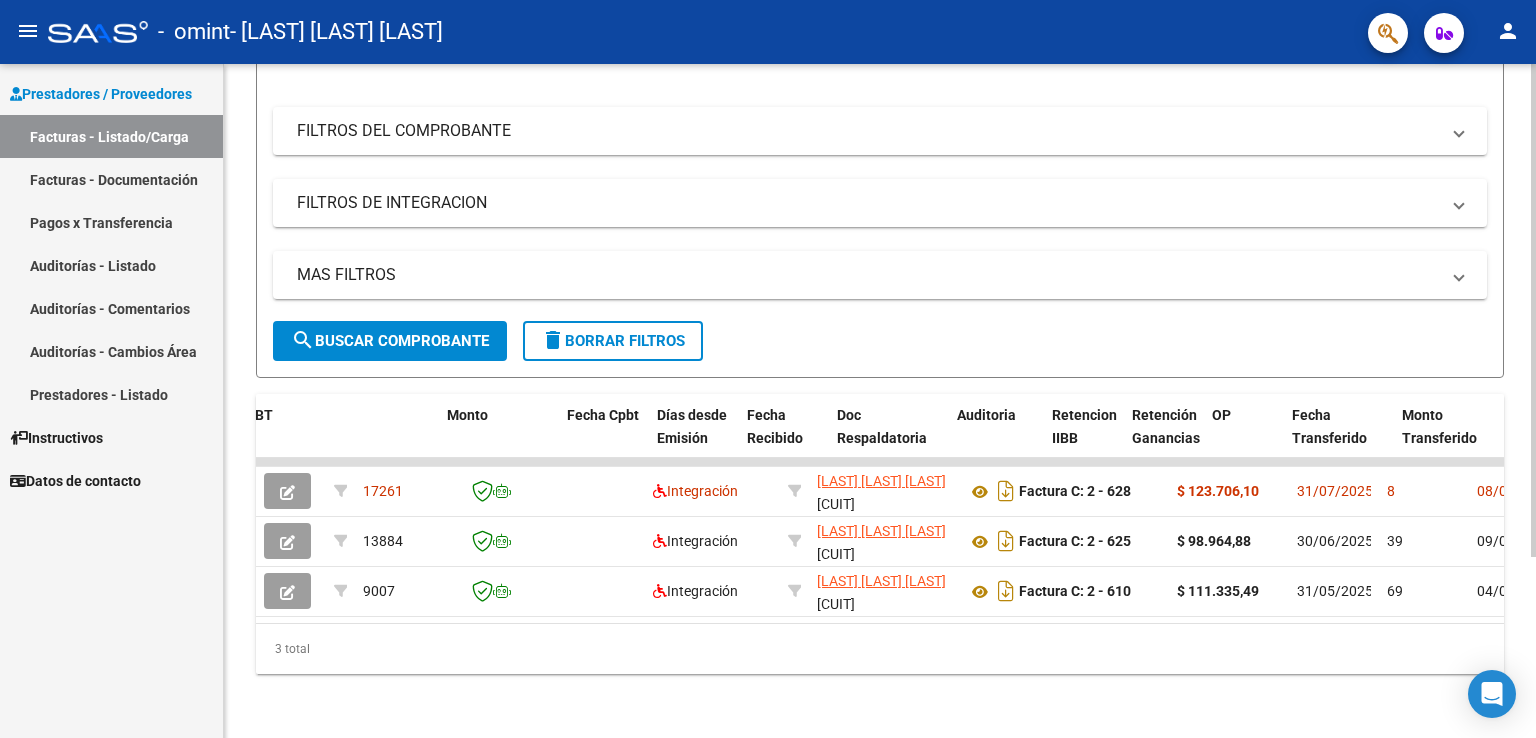 scroll, scrollTop: 0, scrollLeft: 847, axis: horizontal 